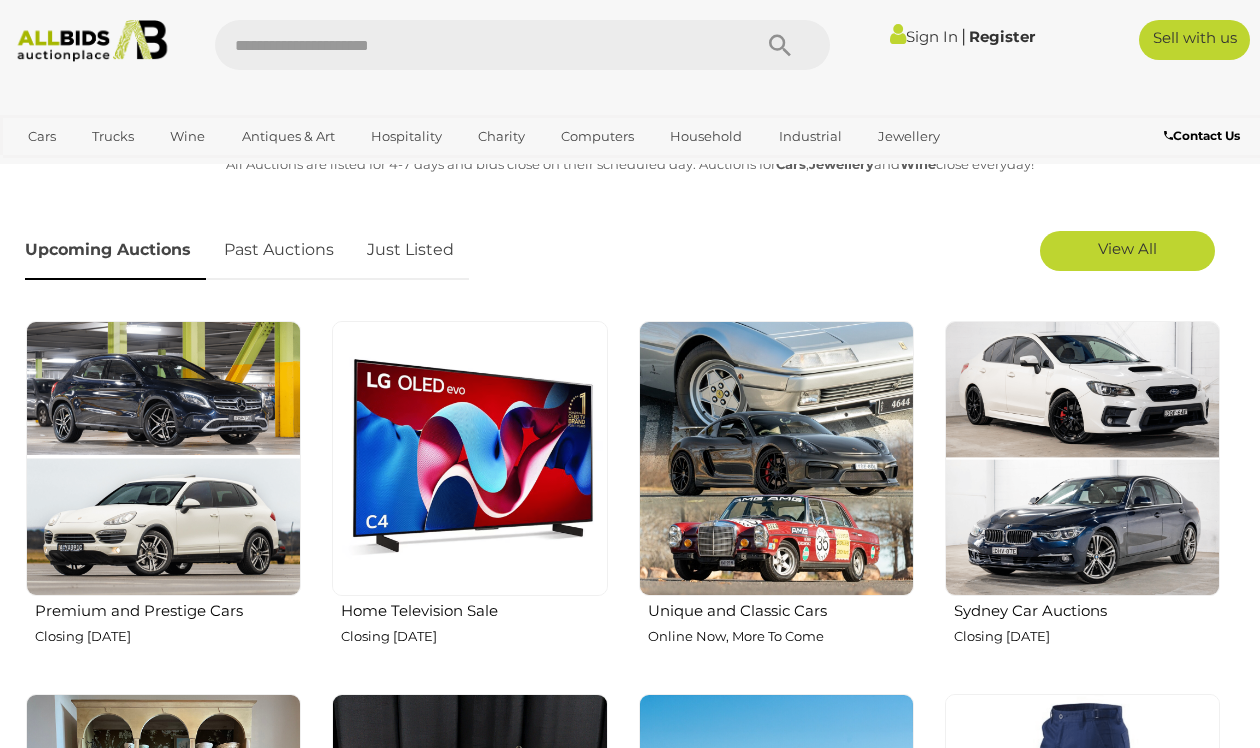 scroll, scrollTop: 526, scrollLeft: 0, axis: vertical 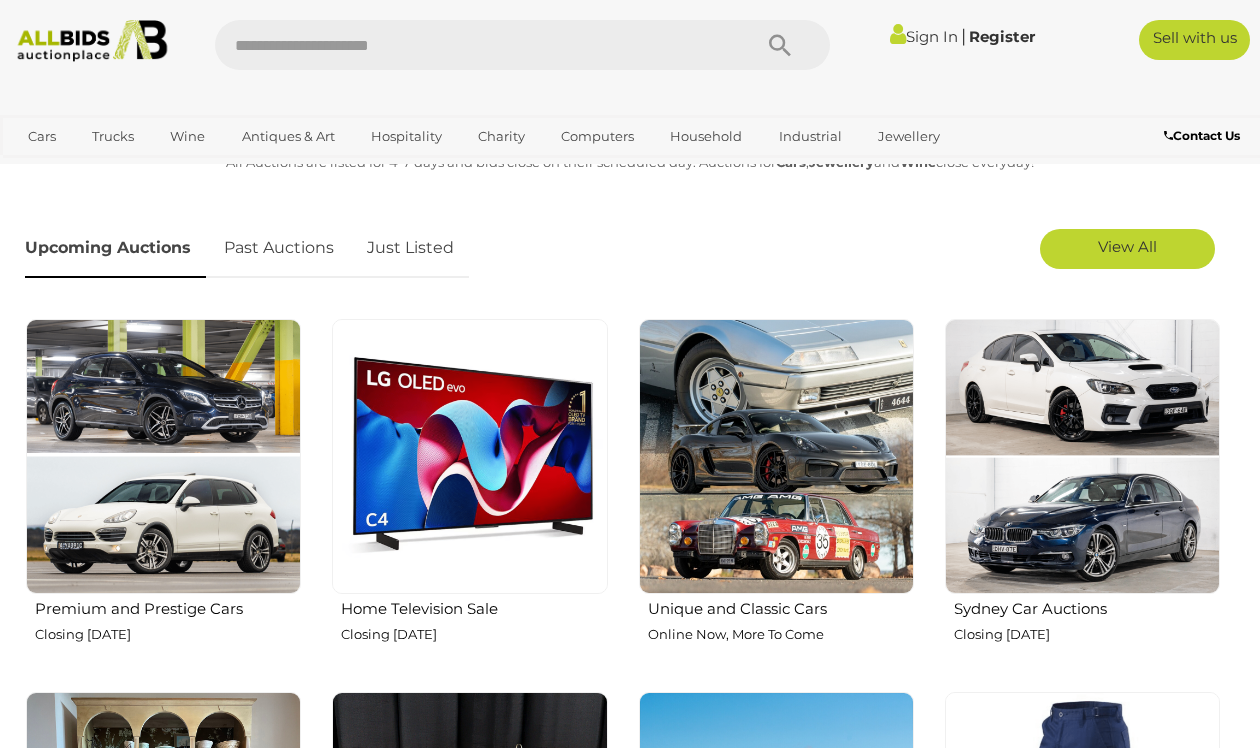 click at bounding box center [163, 456] 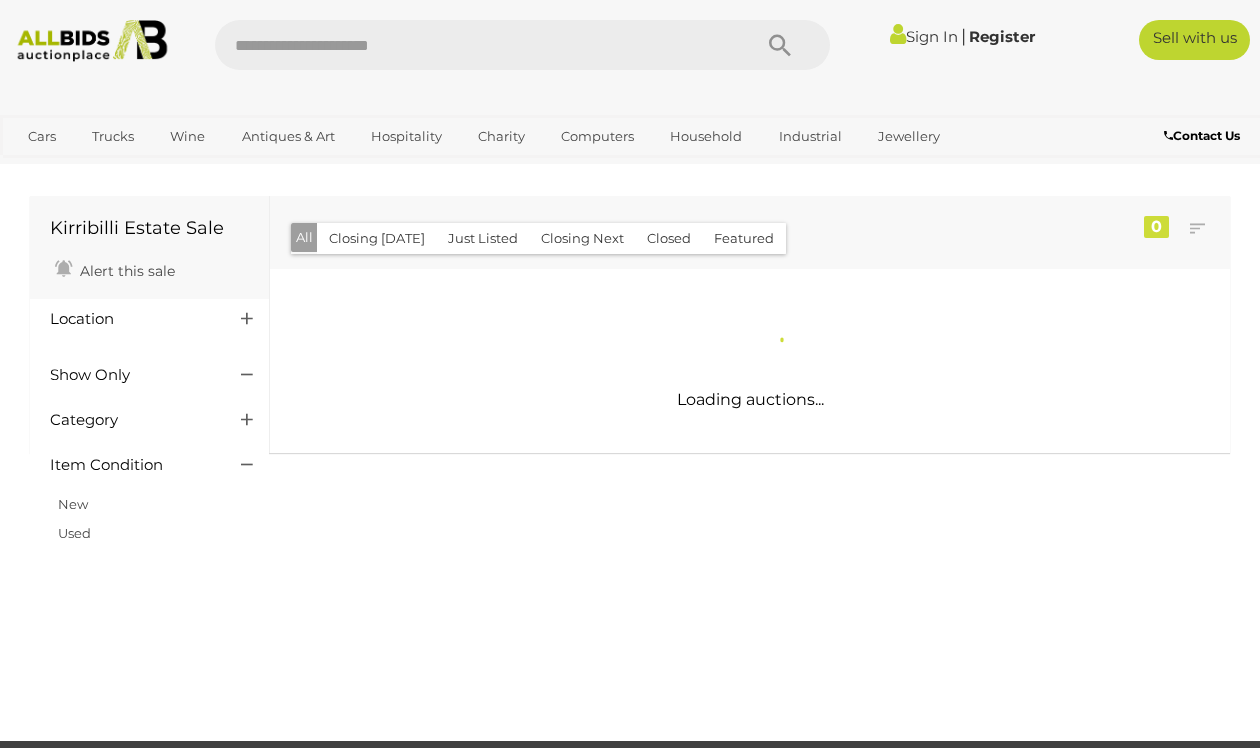 scroll, scrollTop: 0, scrollLeft: 0, axis: both 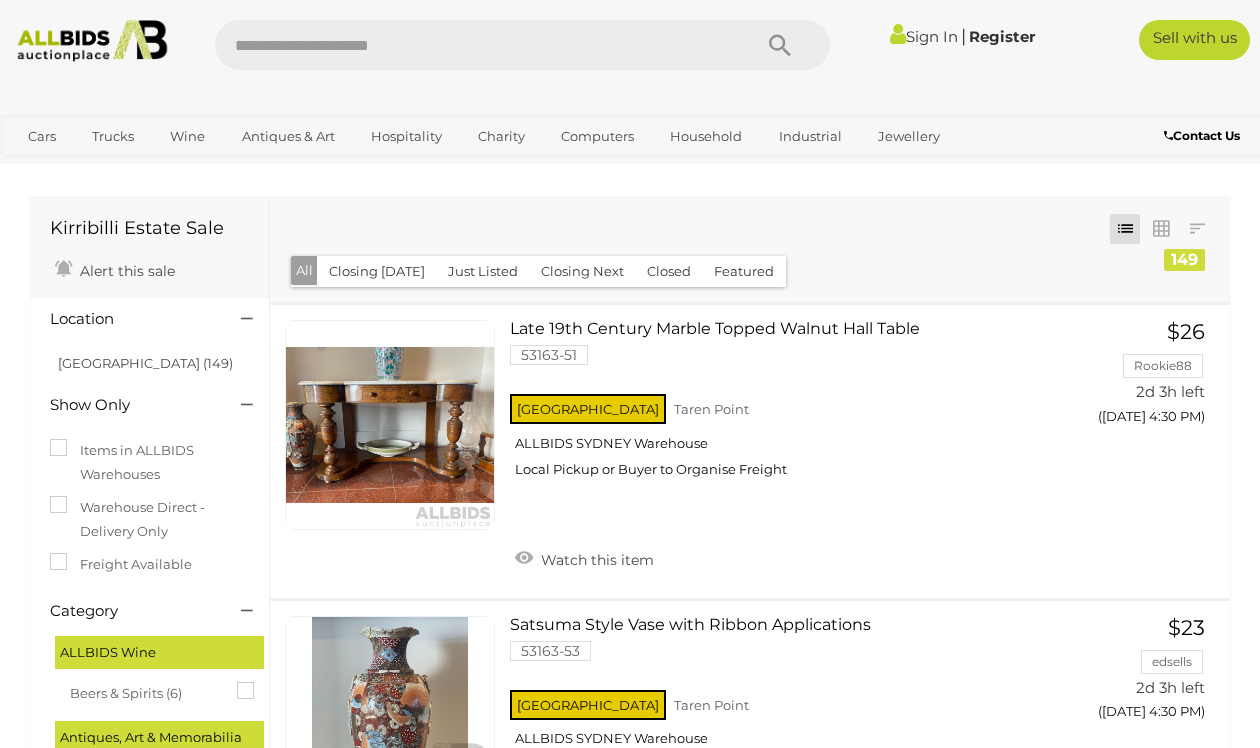 click at bounding box center (390, 425) 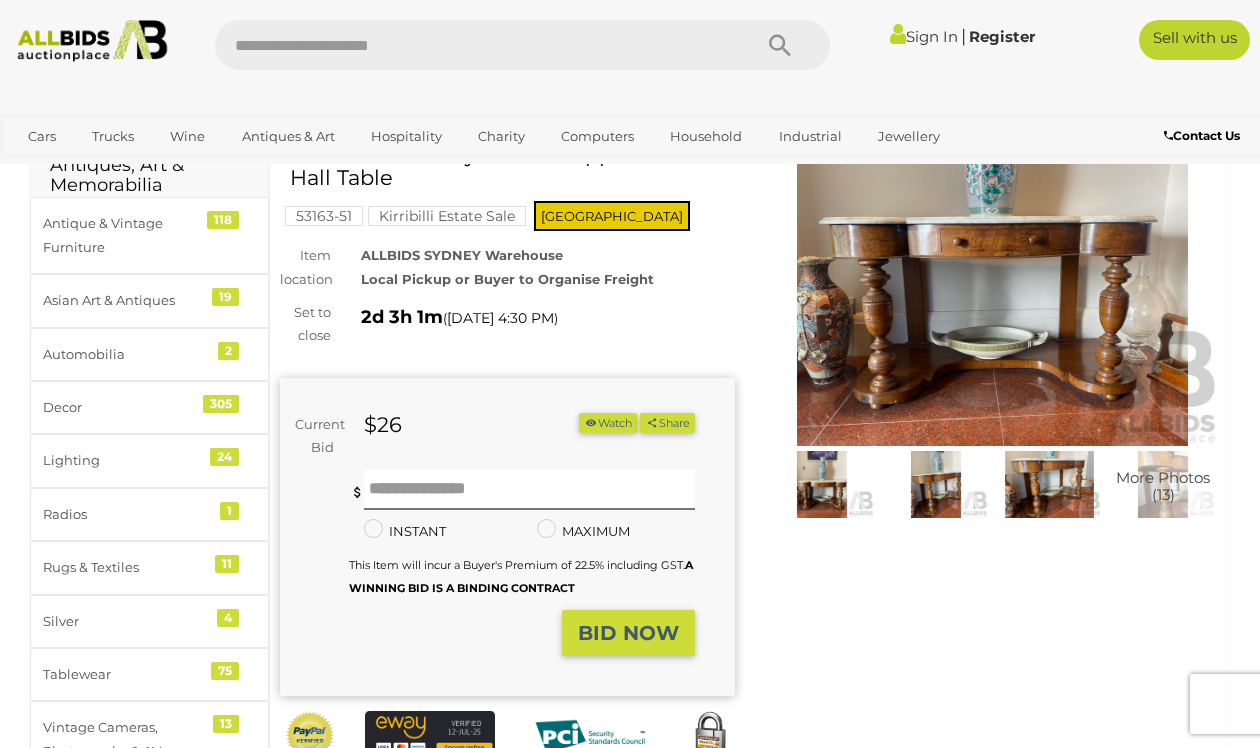 scroll, scrollTop: 94, scrollLeft: 0, axis: vertical 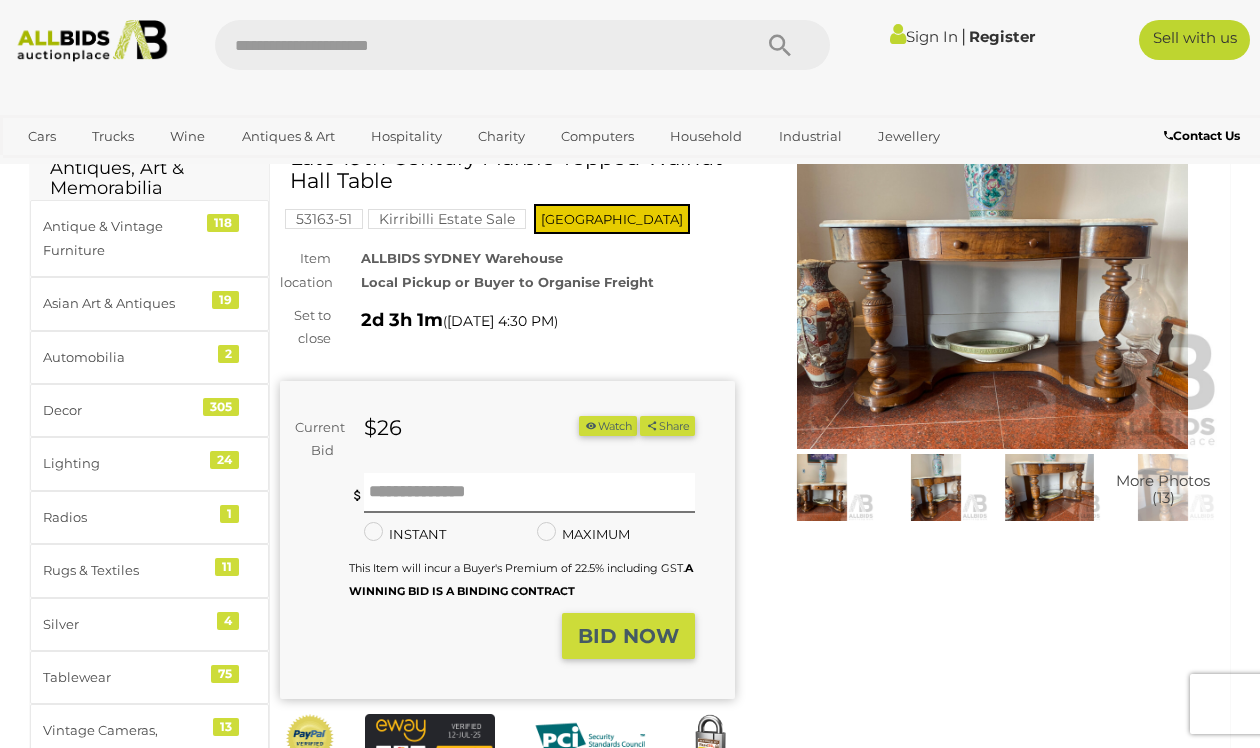 click at bounding box center [992, 302] 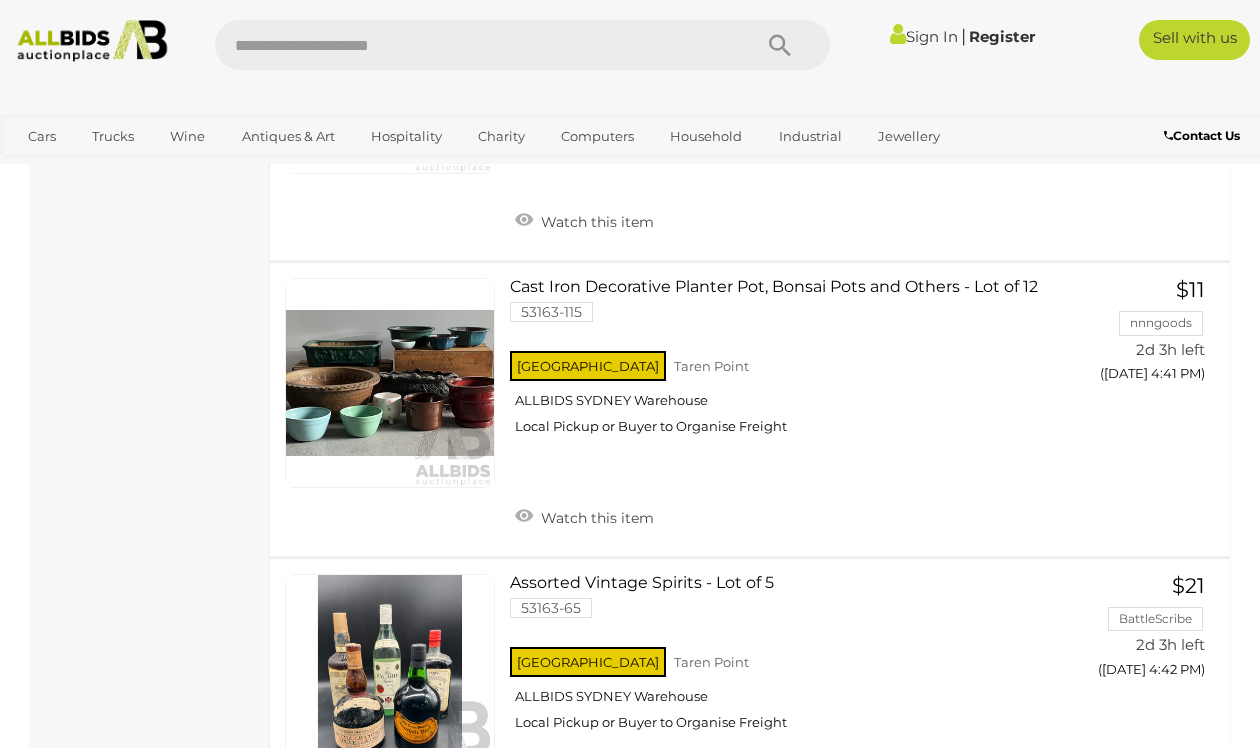 scroll, scrollTop: 6969, scrollLeft: 0, axis: vertical 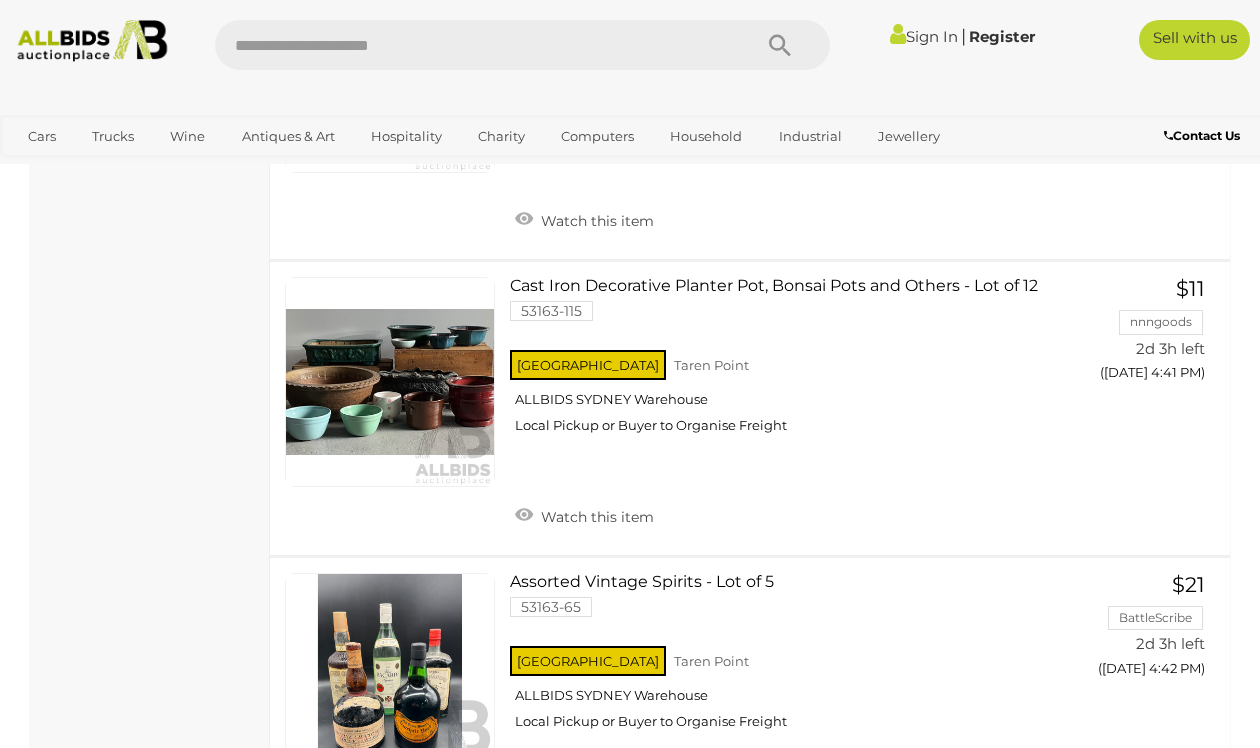 click on "Cast Iron Decorative Planter Pot, Bonsai Pots and Others - Lot of 12
53163-115
NSW Taren Point  $11" at bounding box center (750, 408) 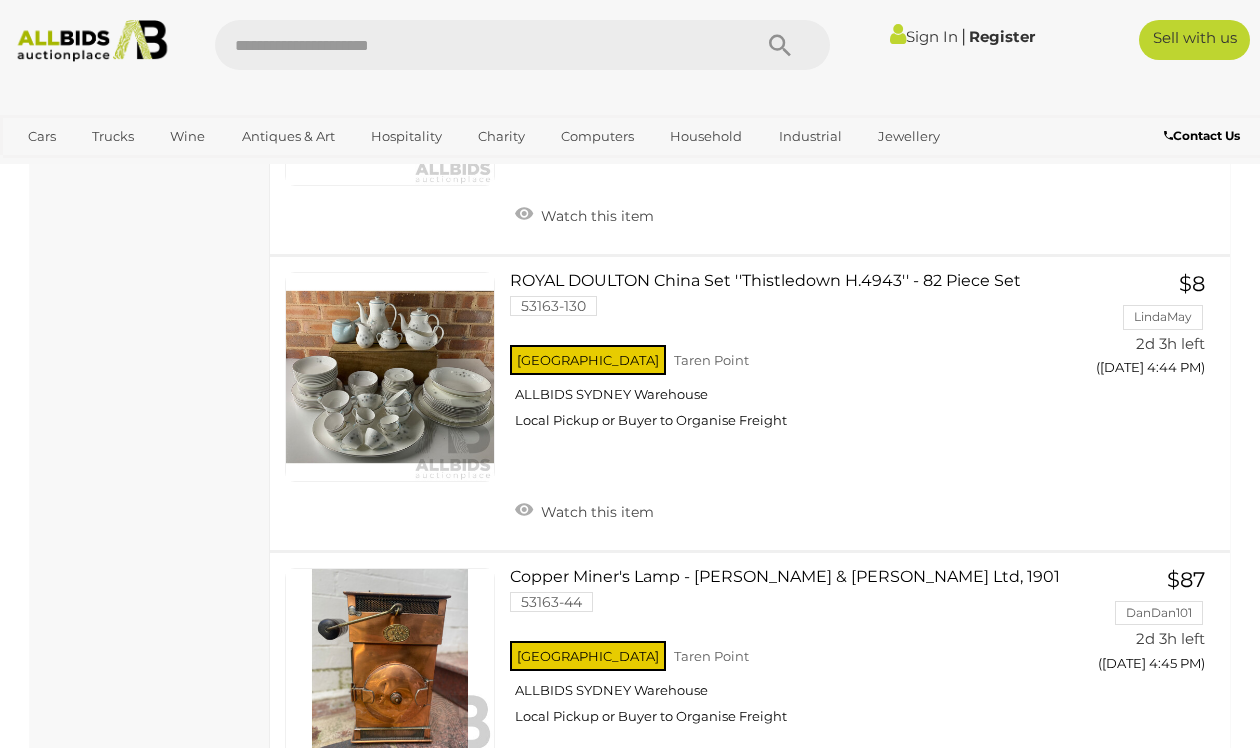 scroll, scrollTop: 8767, scrollLeft: 0, axis: vertical 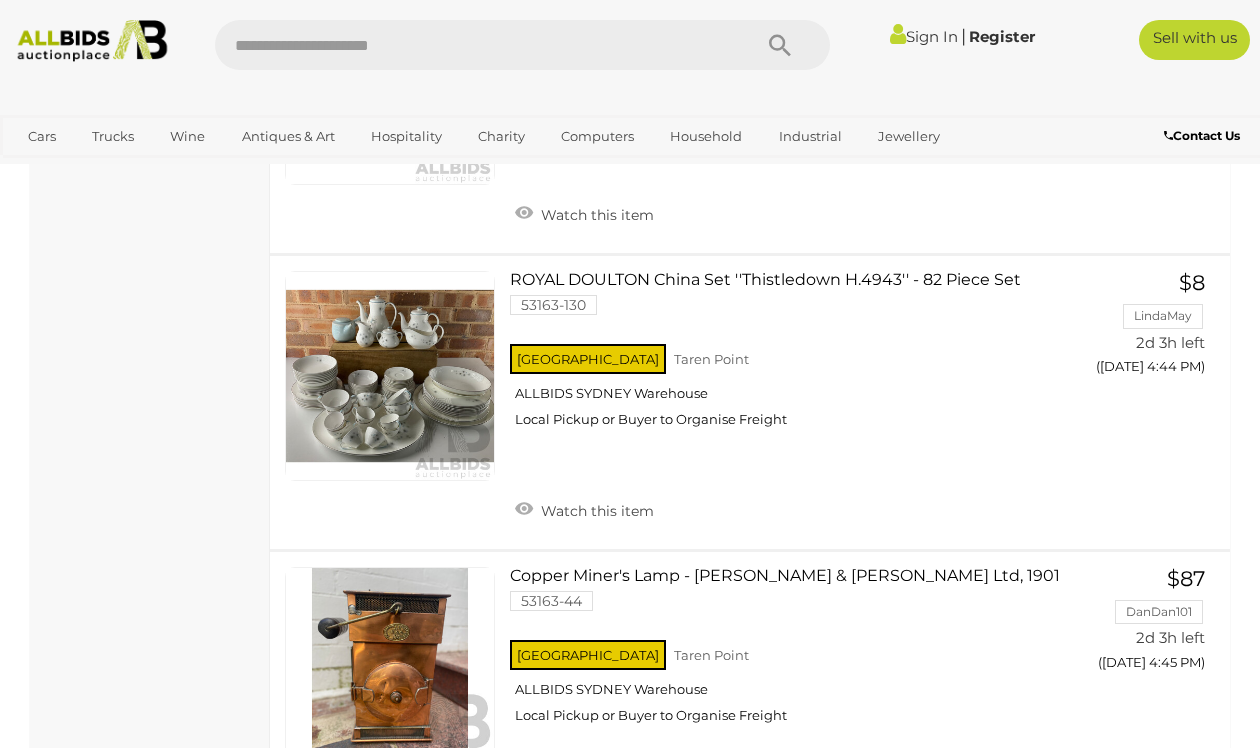 click at bounding box center (390, 376) 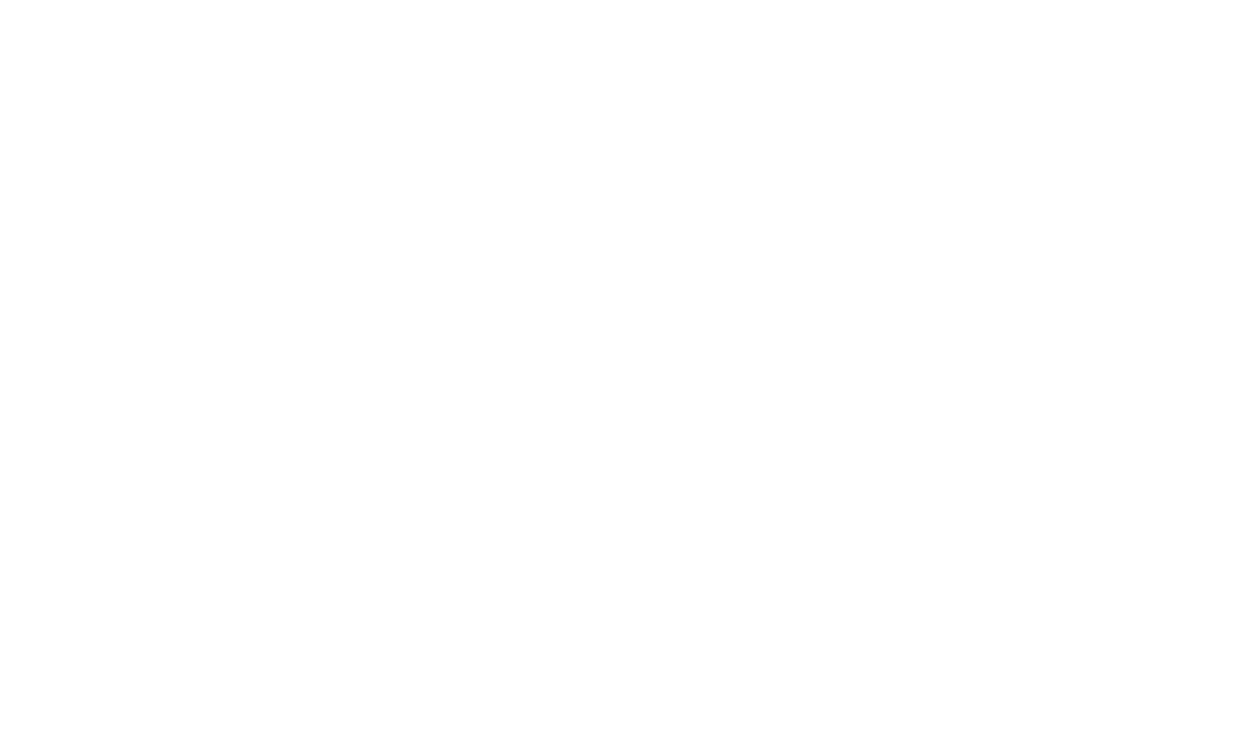 scroll, scrollTop: 0, scrollLeft: 0, axis: both 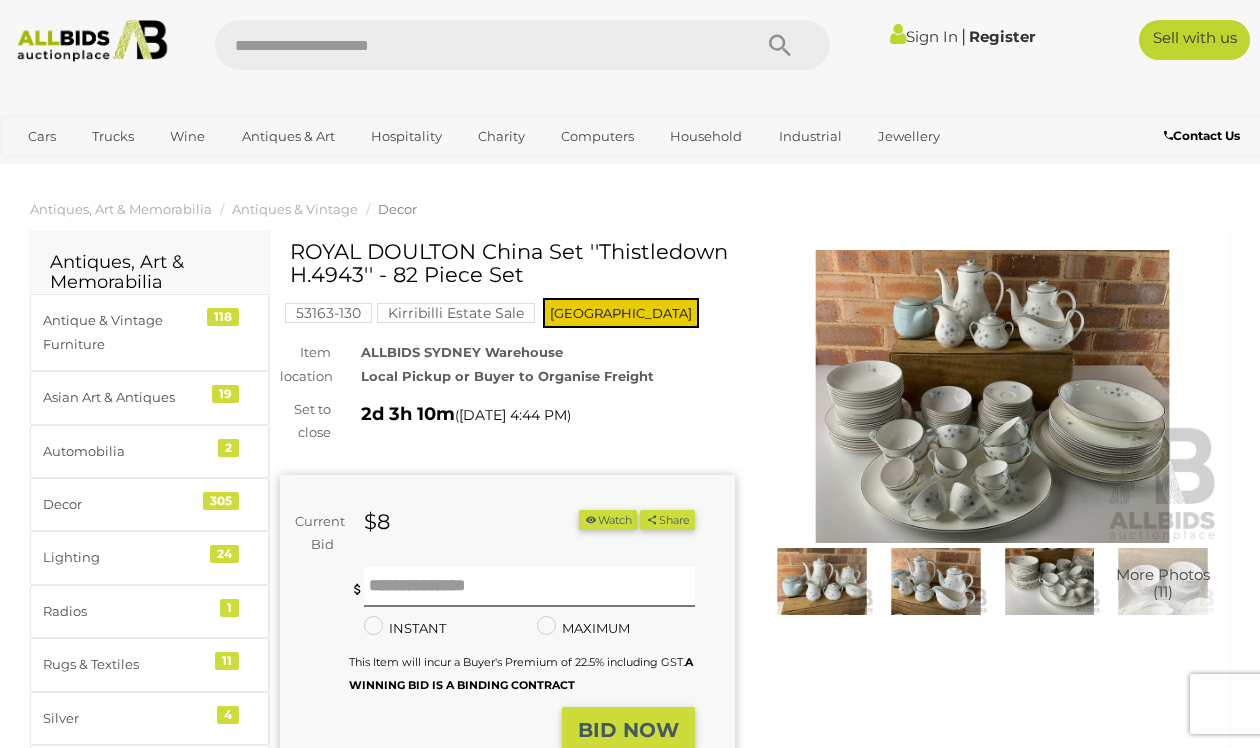 click at bounding box center [992, 396] 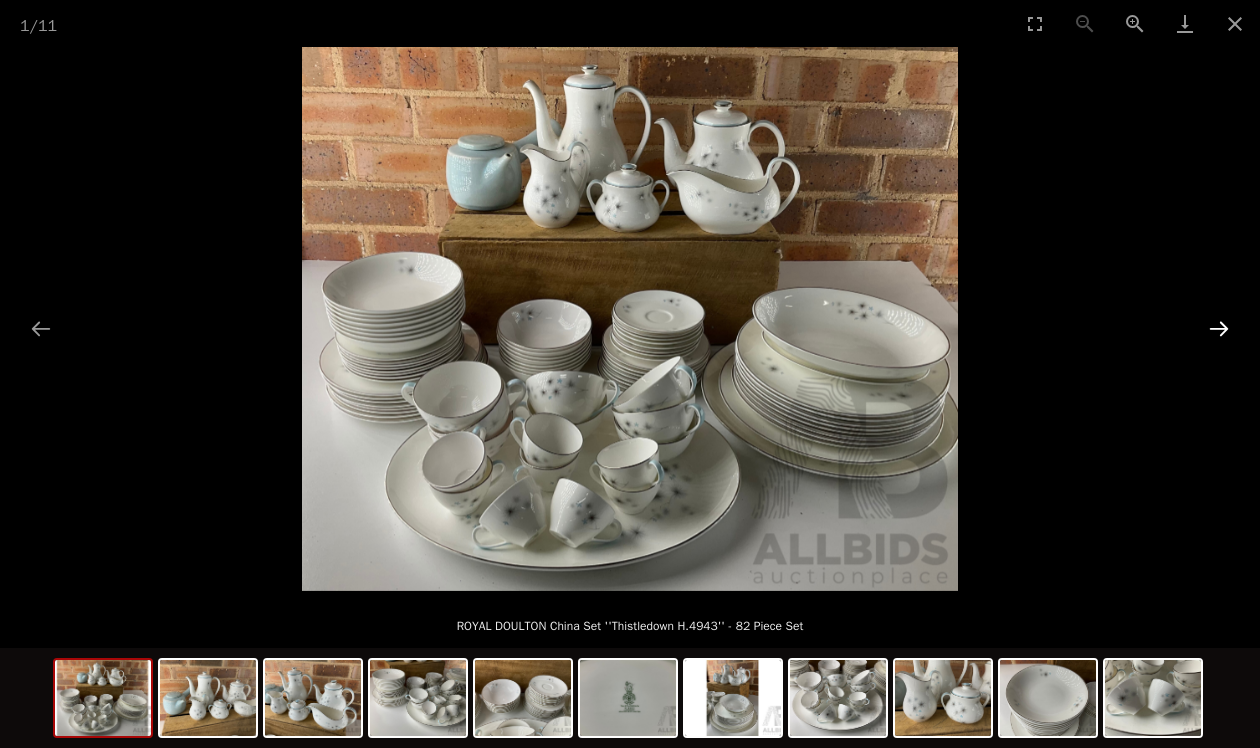 click at bounding box center (1219, 328) 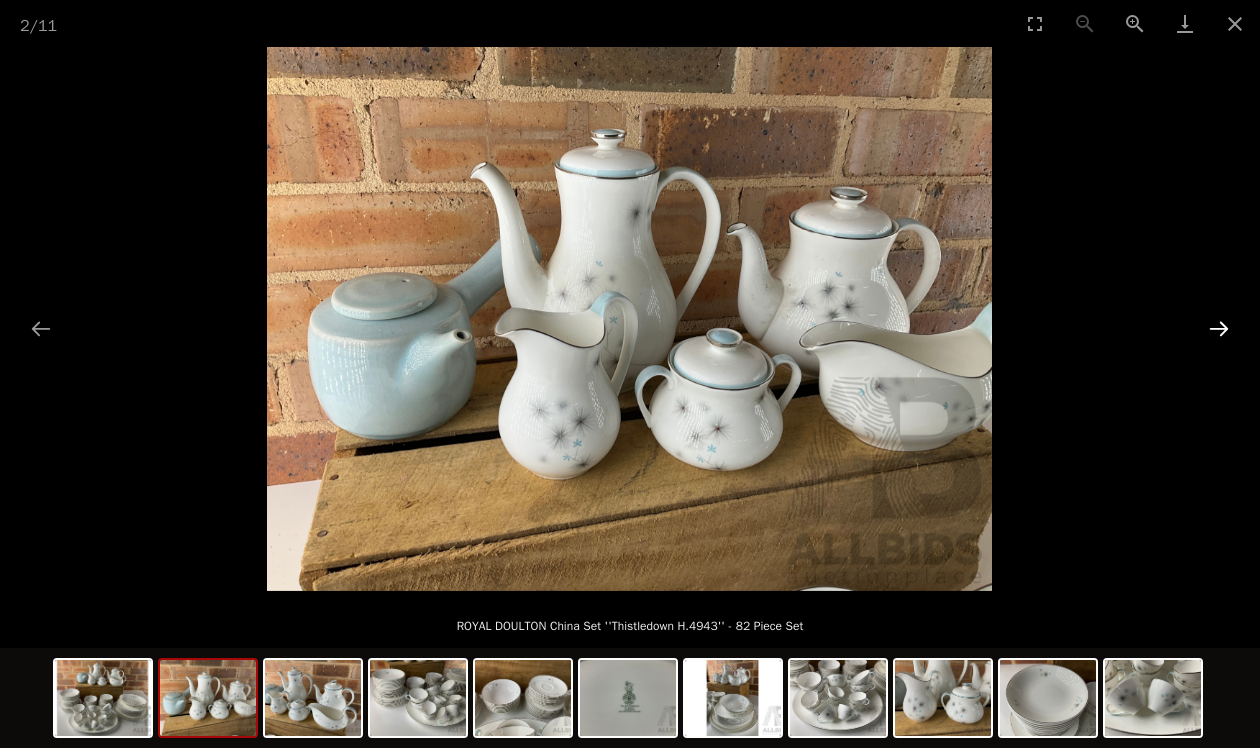 click at bounding box center (1219, 328) 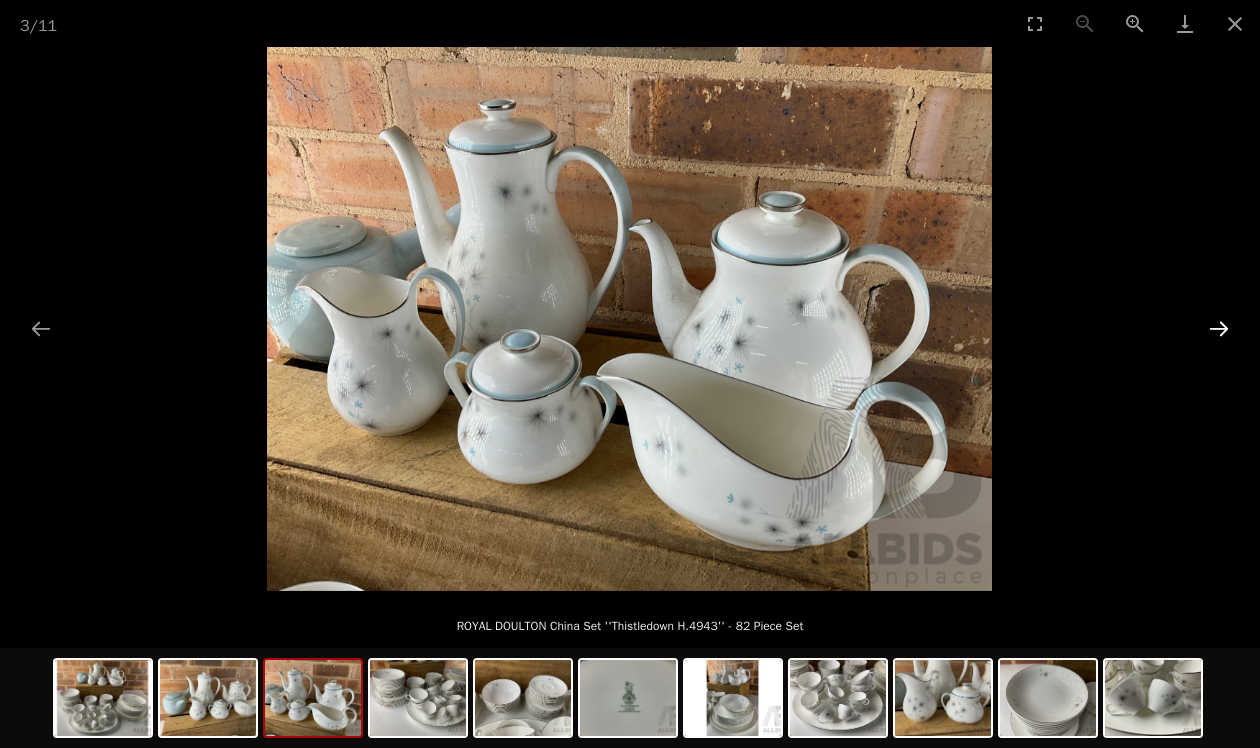 click at bounding box center (1219, 328) 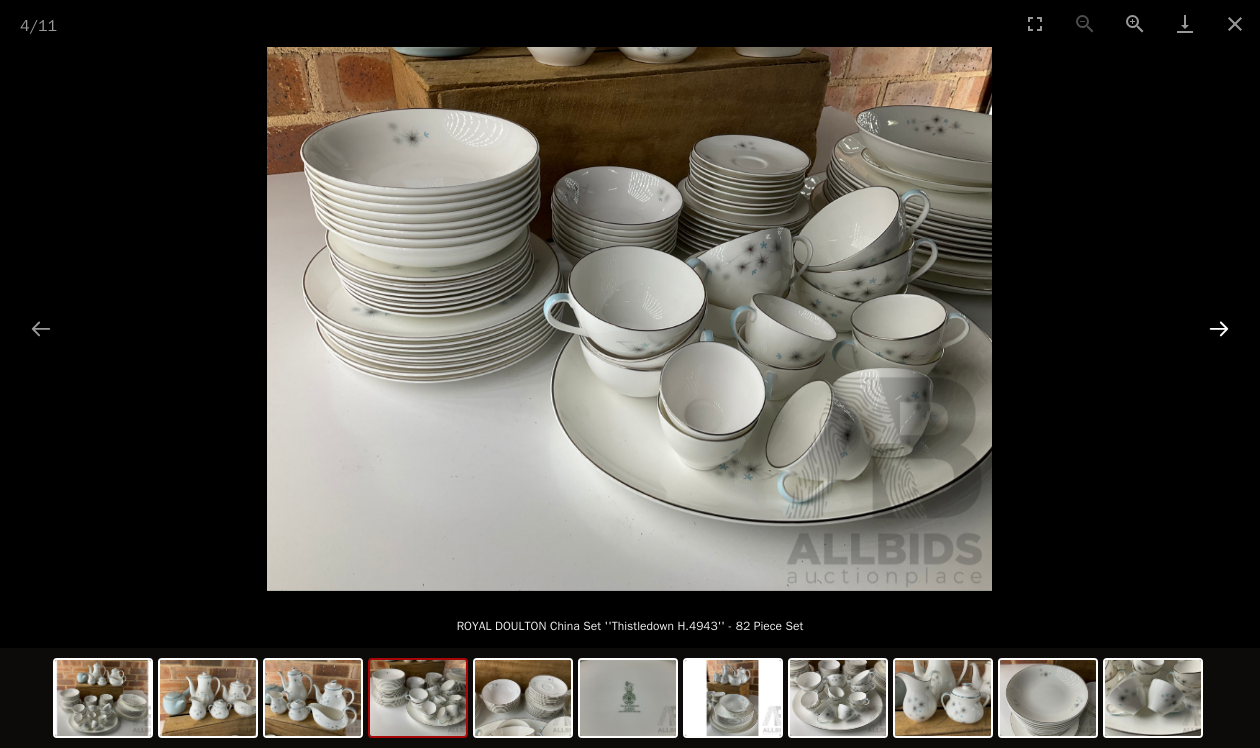 click at bounding box center [1219, 328] 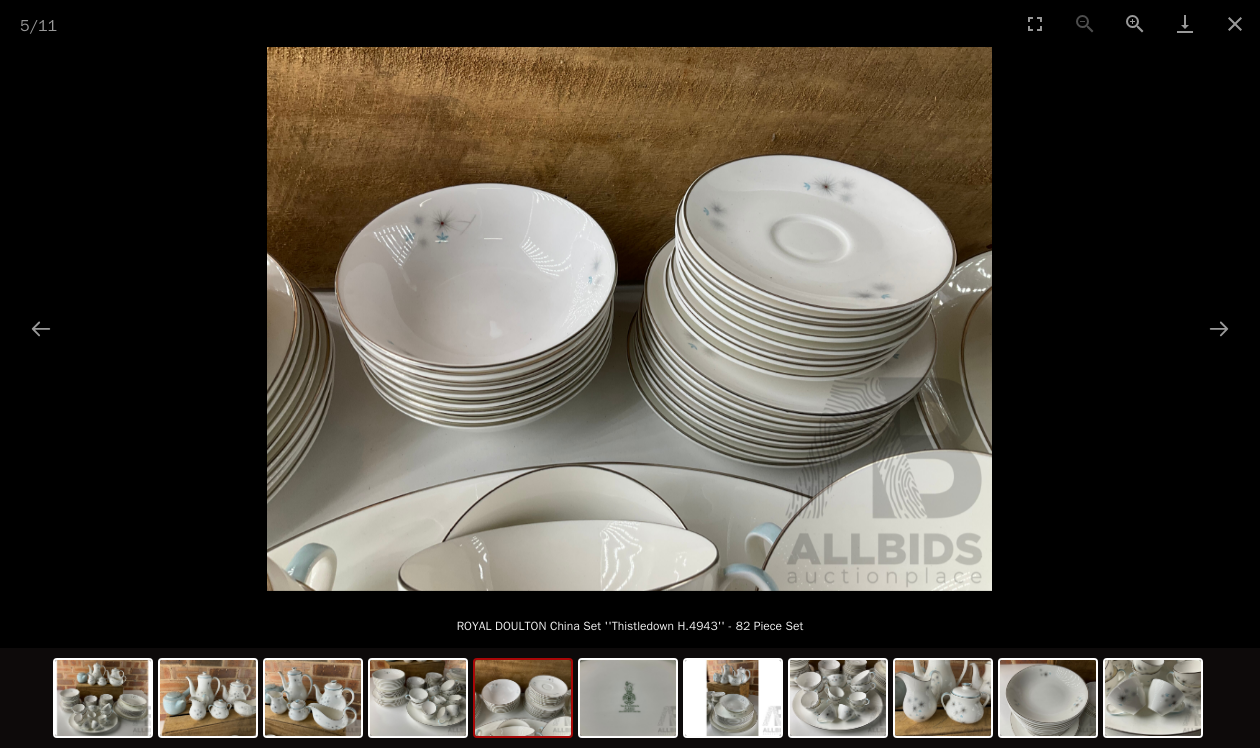 click at bounding box center [630, 319] 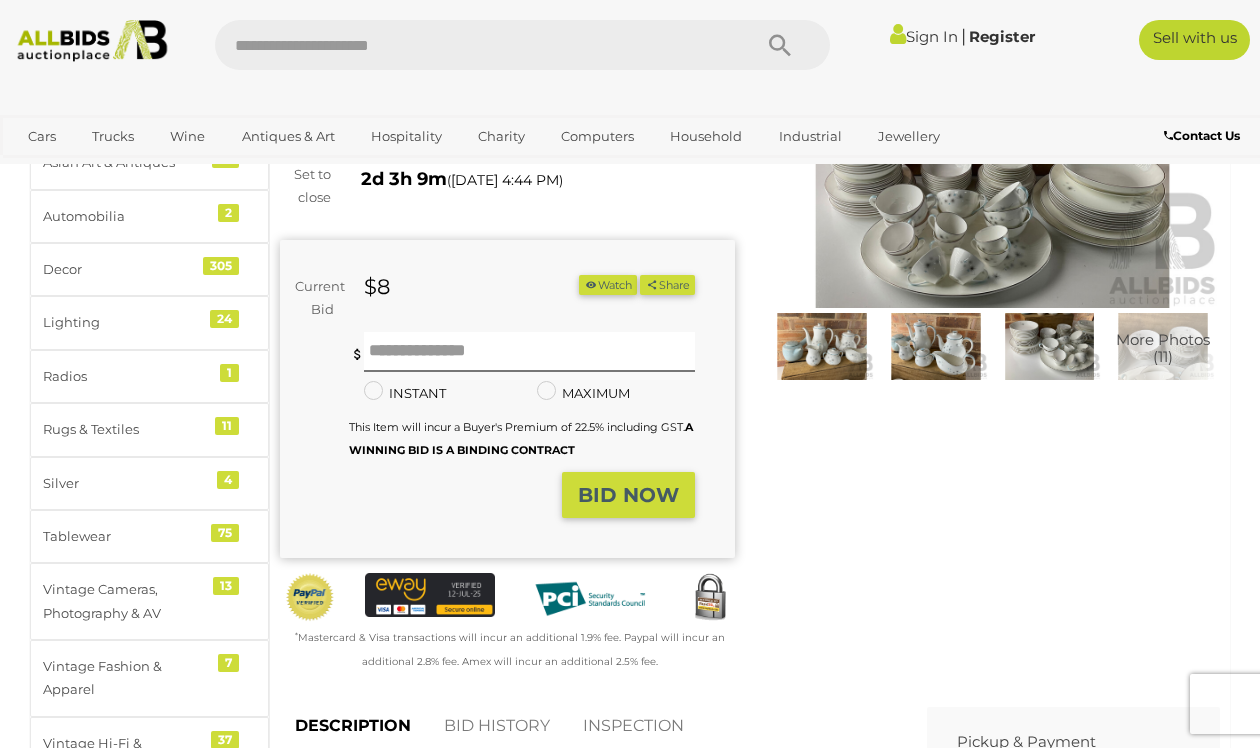 scroll, scrollTop: 239, scrollLeft: 0, axis: vertical 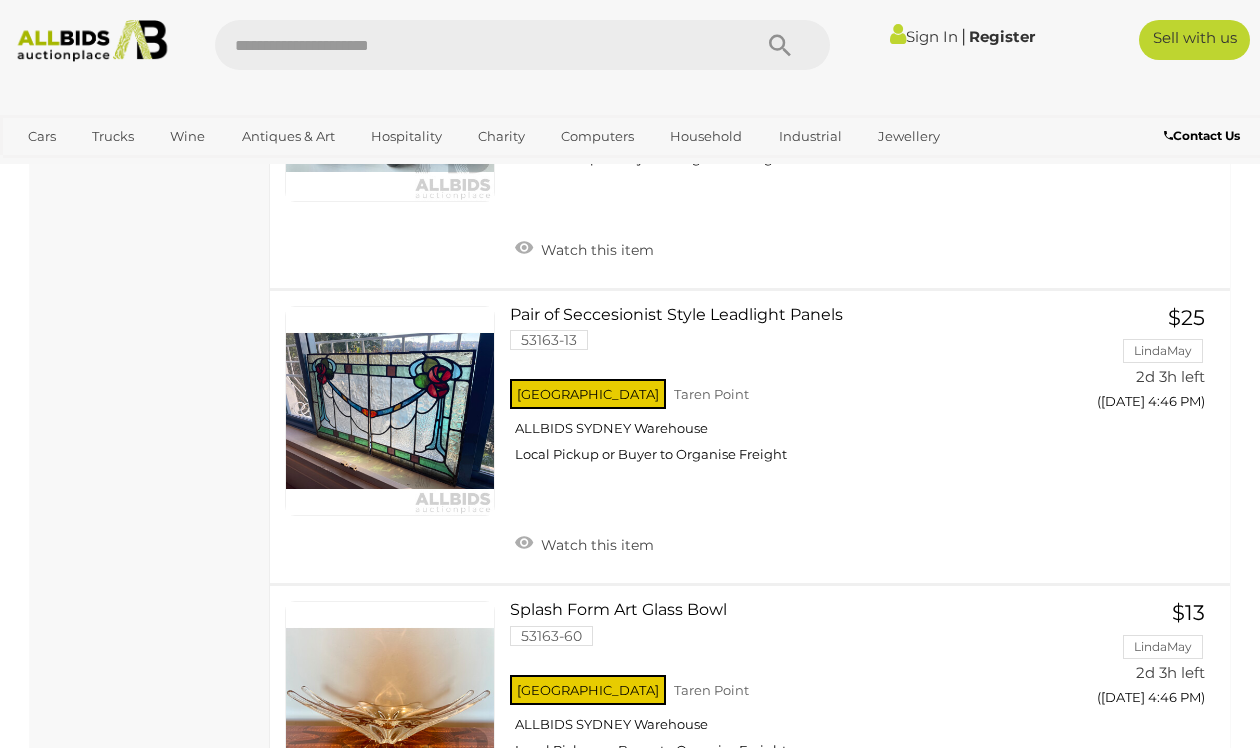 click at bounding box center (390, 411) 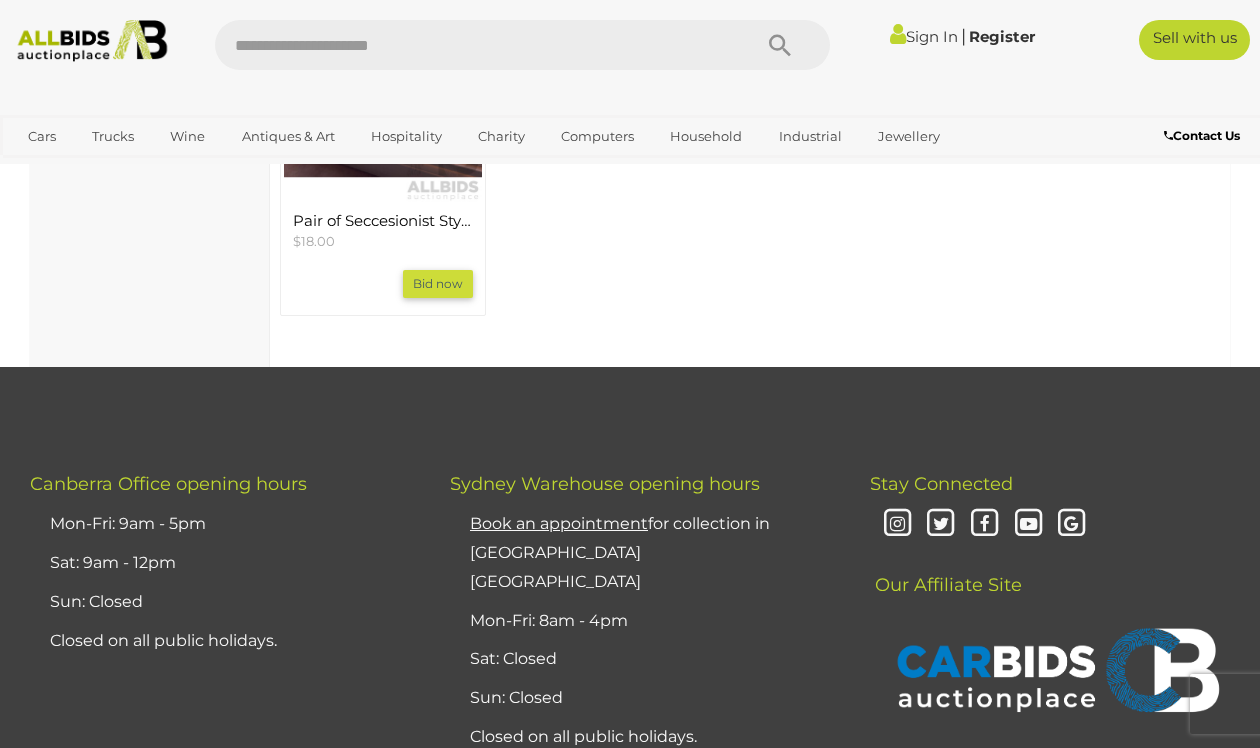 scroll, scrollTop: 2150, scrollLeft: 0, axis: vertical 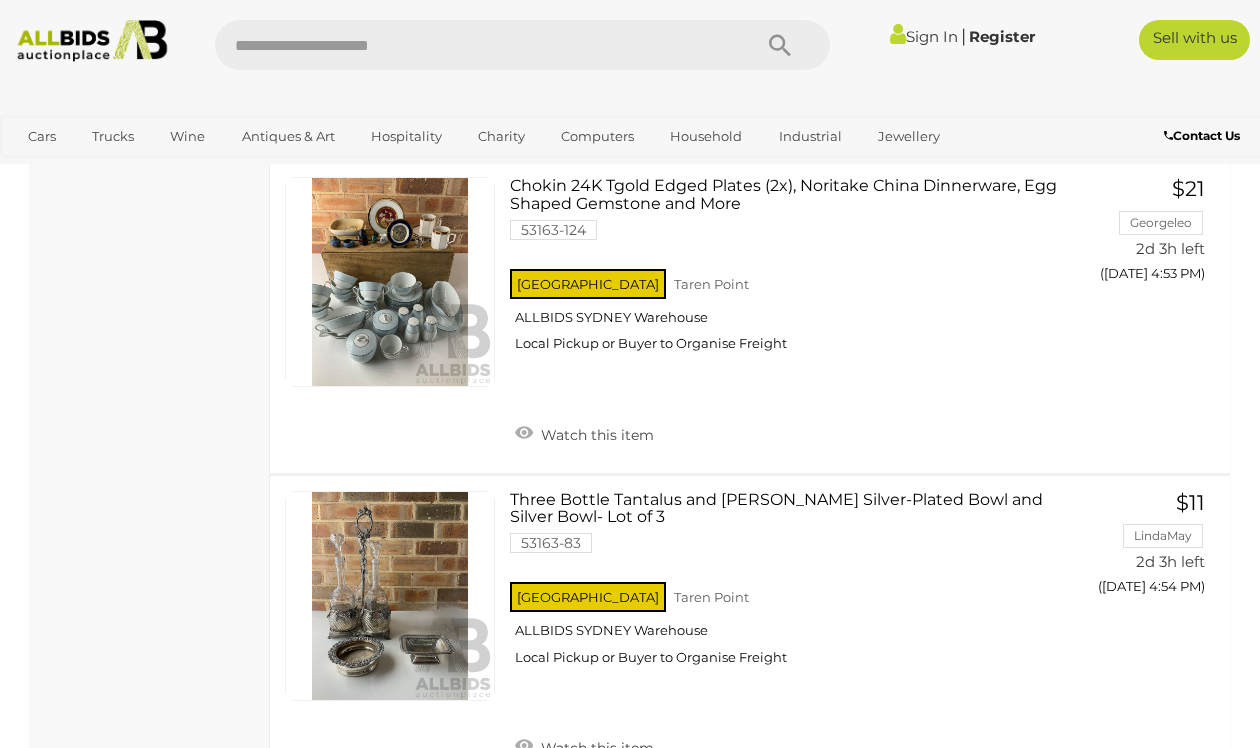 click at bounding box center [390, 282] 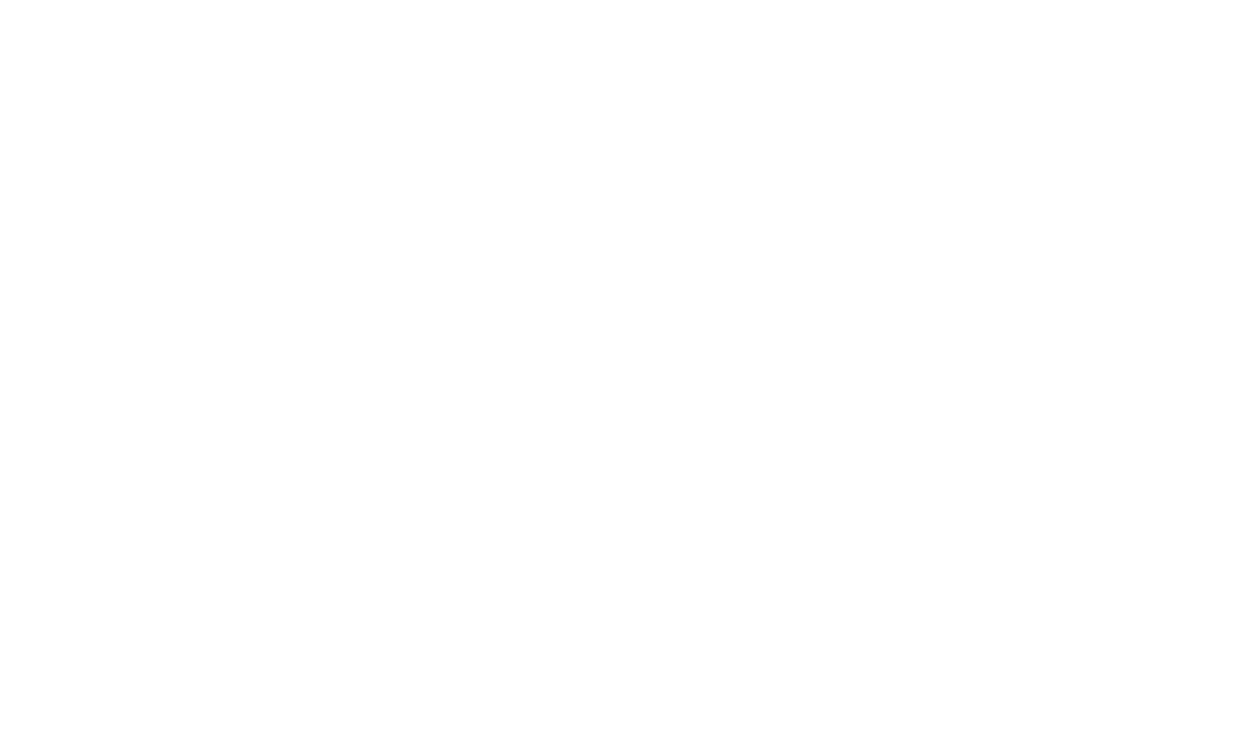 scroll, scrollTop: 0, scrollLeft: 0, axis: both 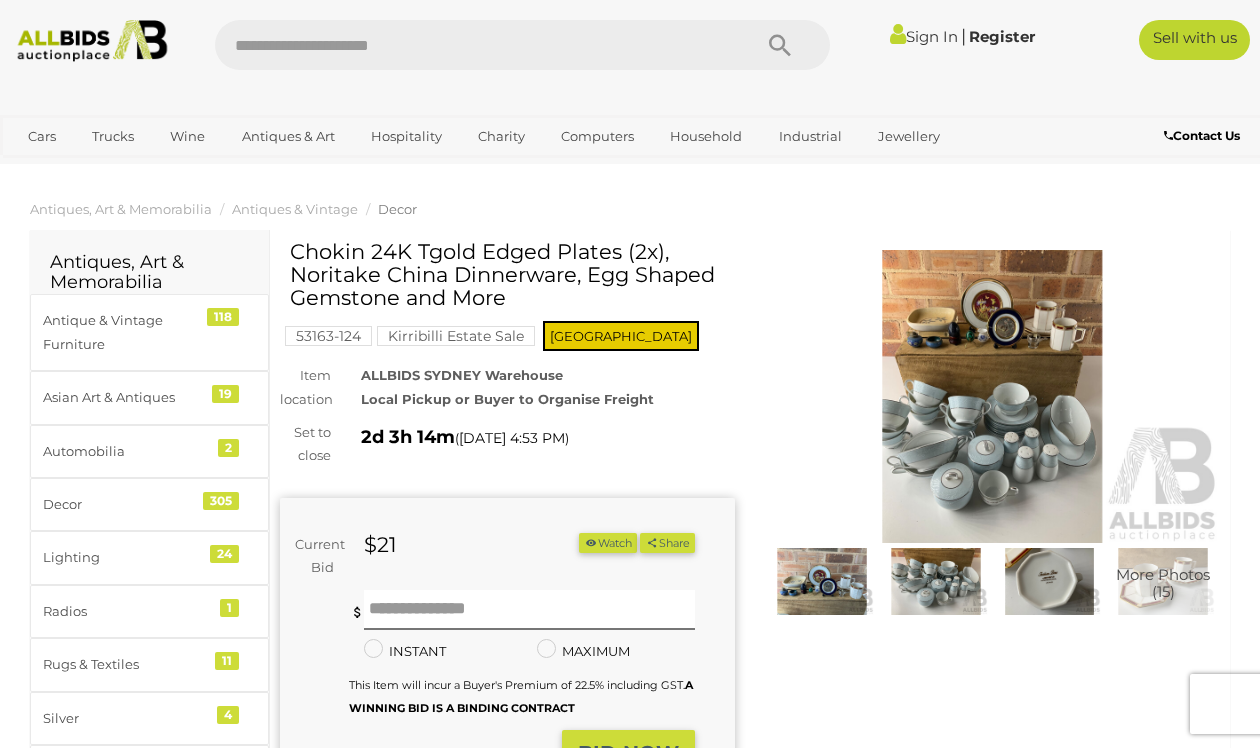 click at bounding box center [992, 396] 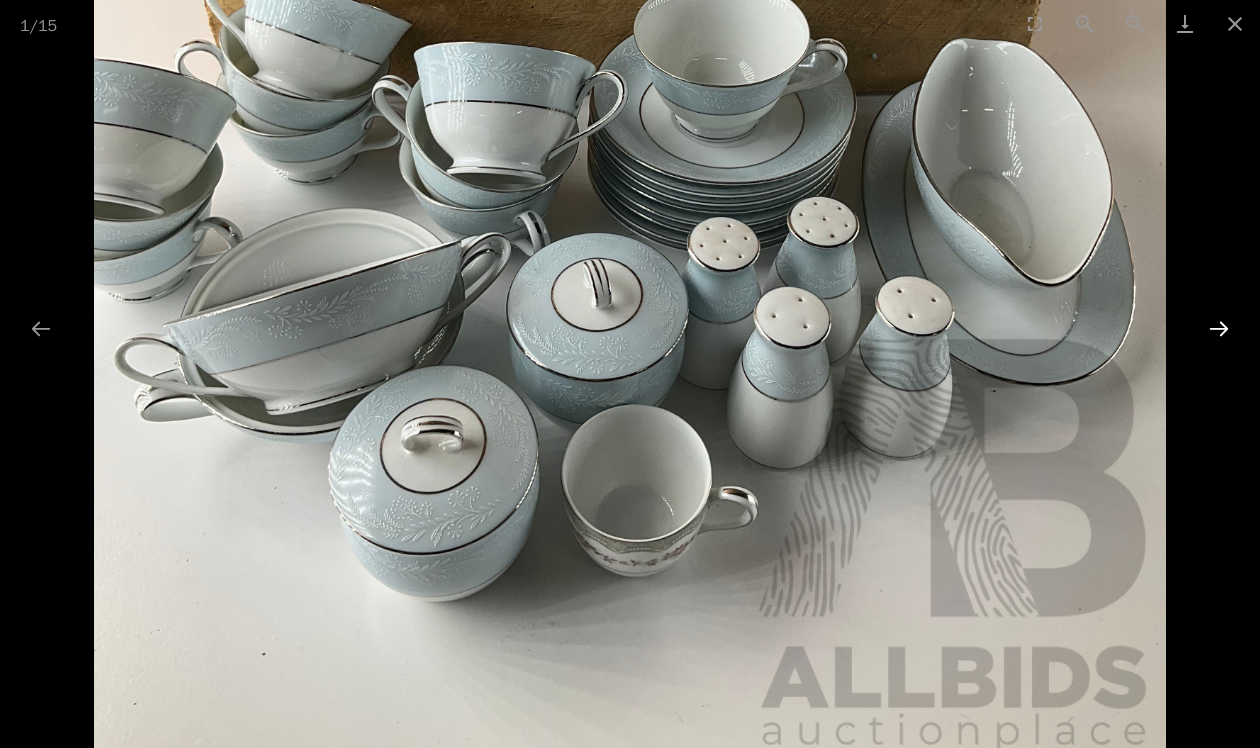click at bounding box center [1219, 328] 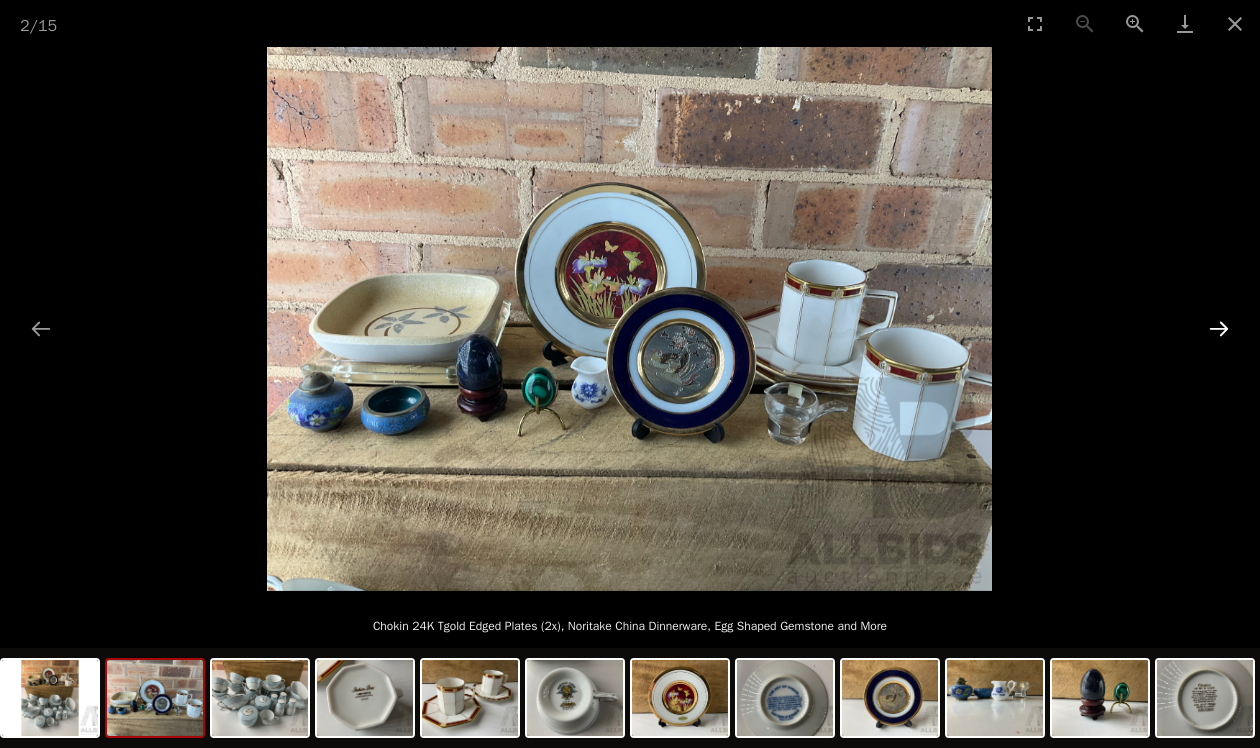 click at bounding box center [1219, 328] 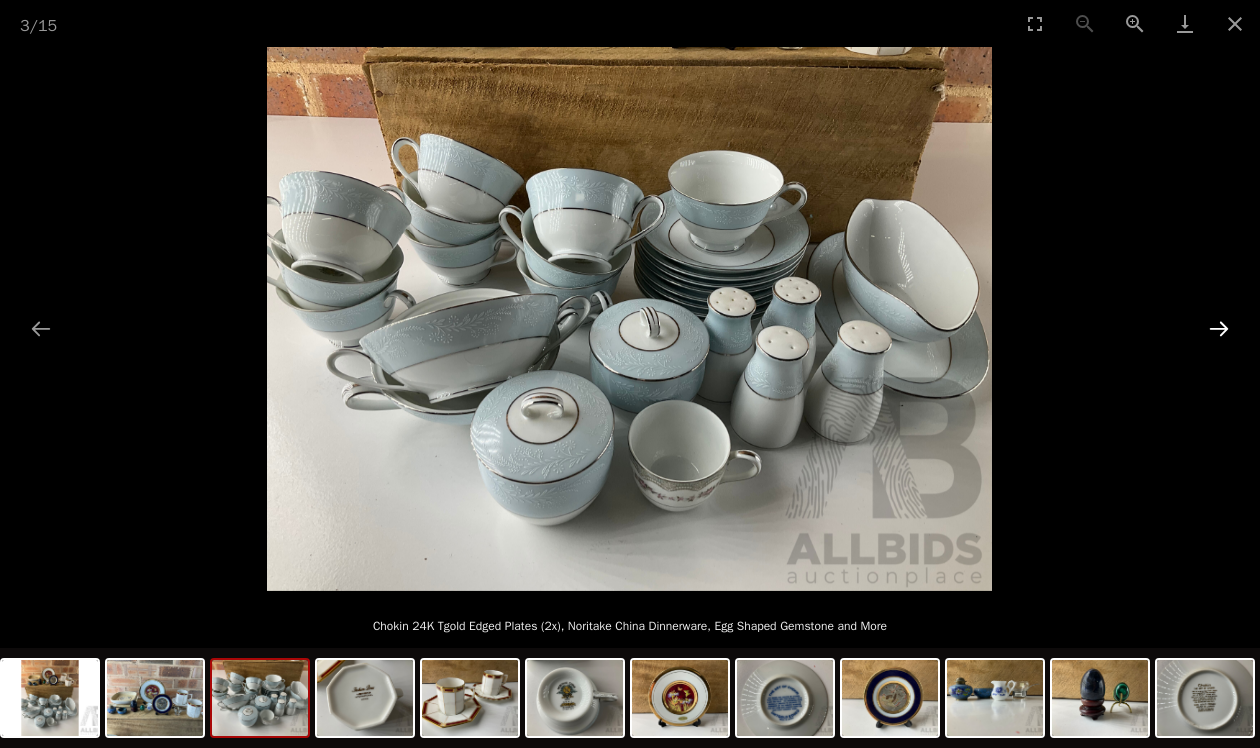 click at bounding box center (1219, 328) 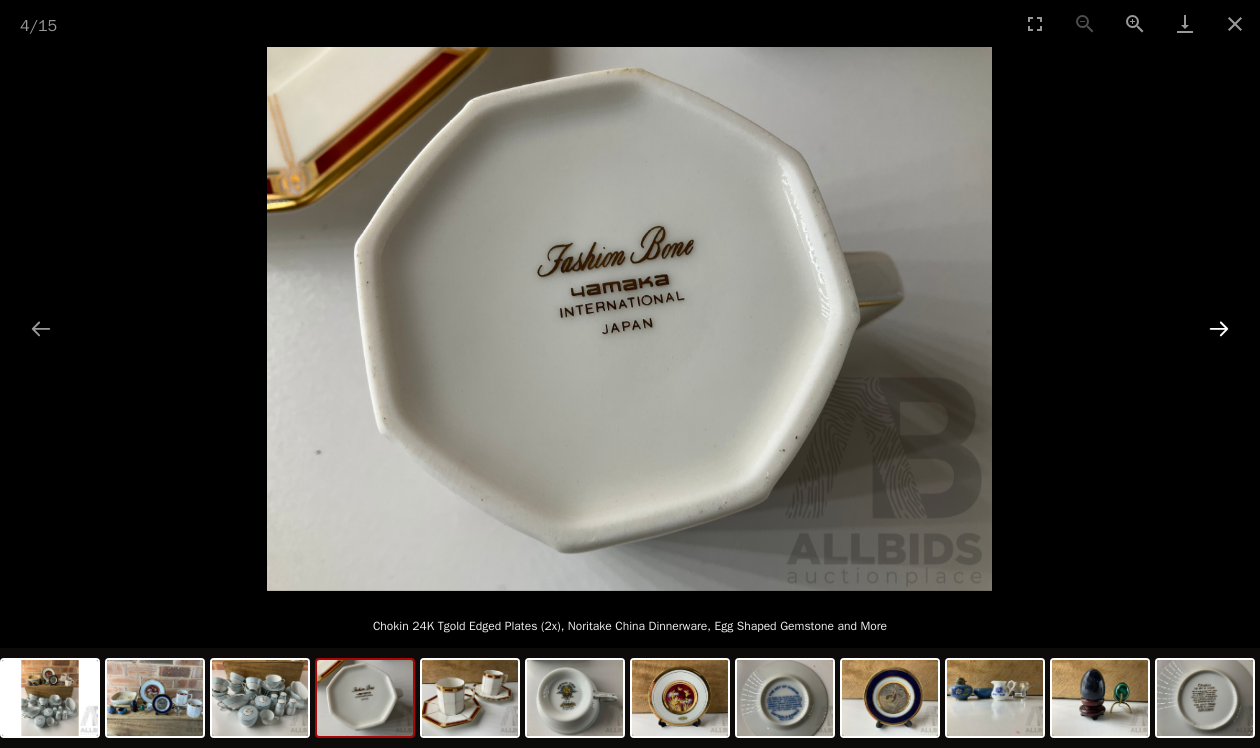click at bounding box center (1219, 328) 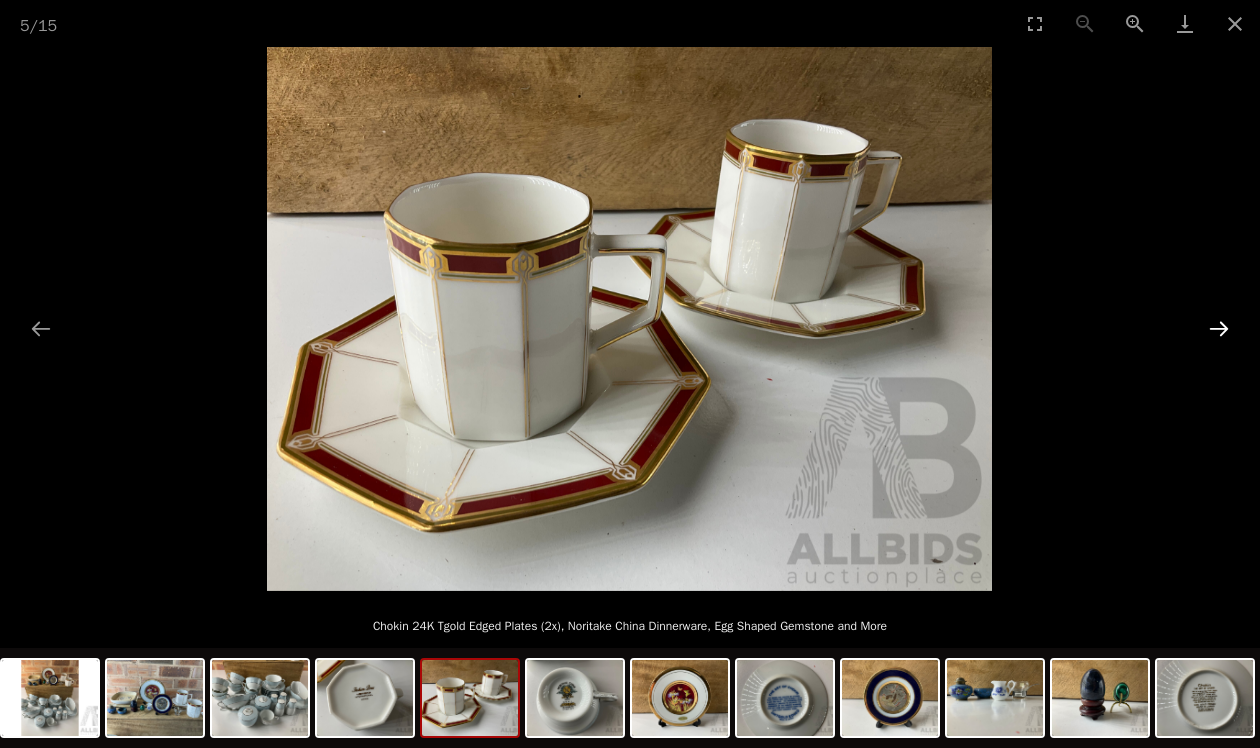 click at bounding box center [1219, 328] 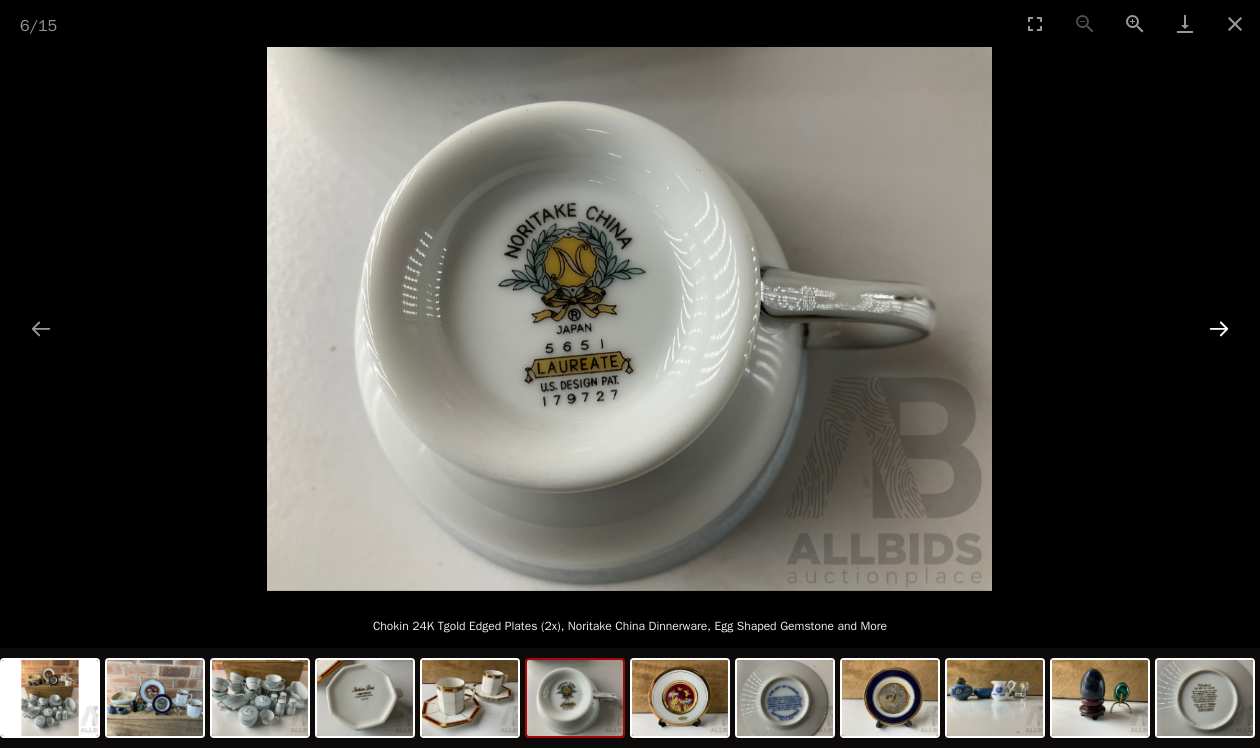 click at bounding box center [1219, 328] 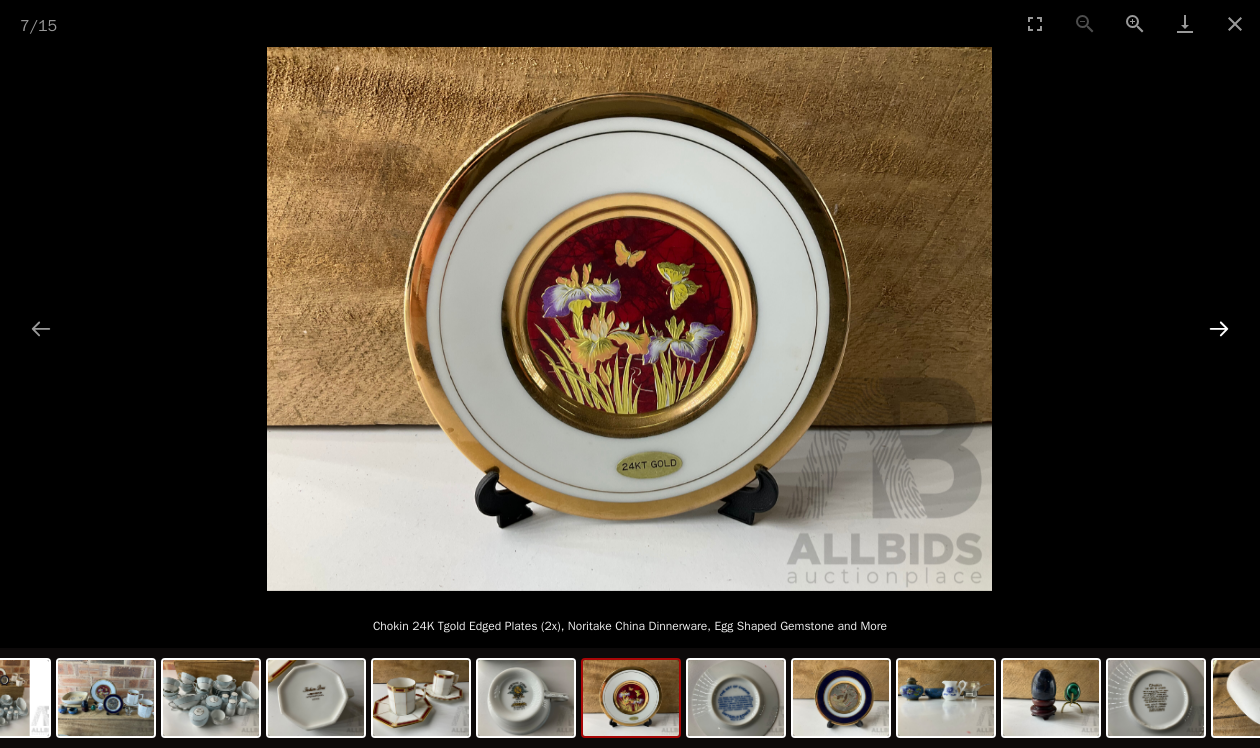 click at bounding box center [1219, 328] 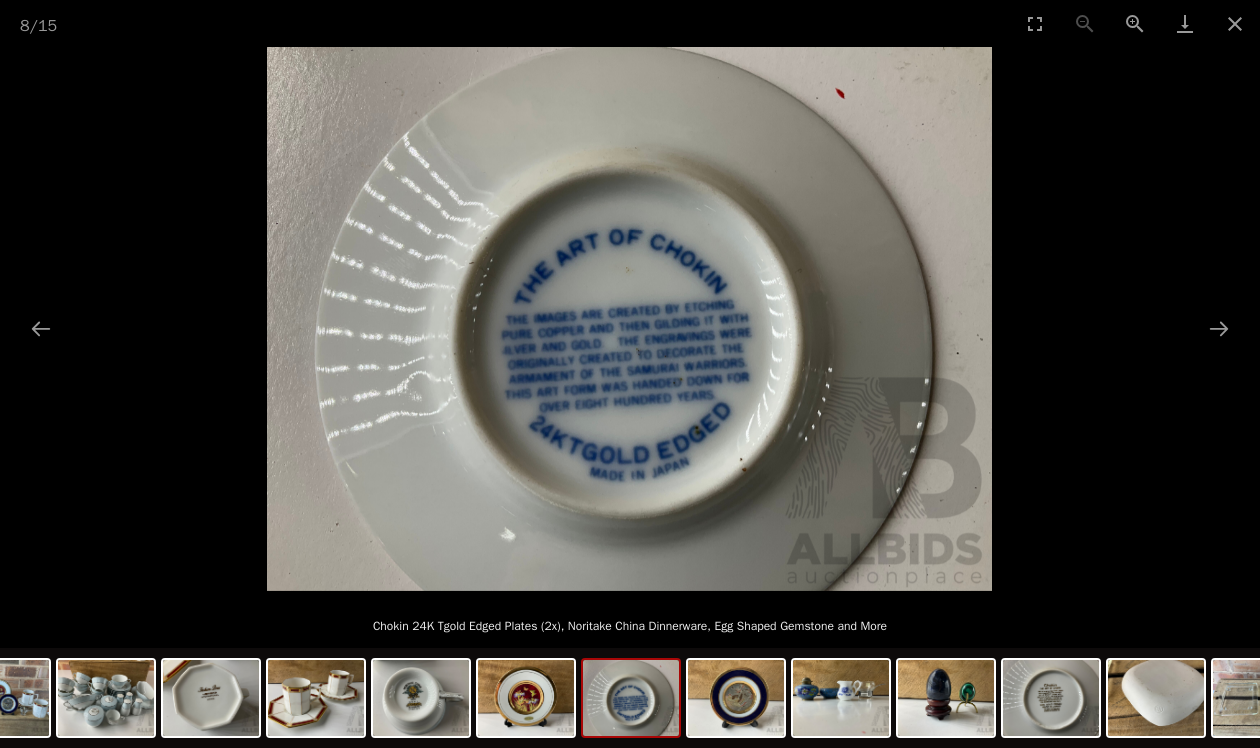 click at bounding box center [630, 319] 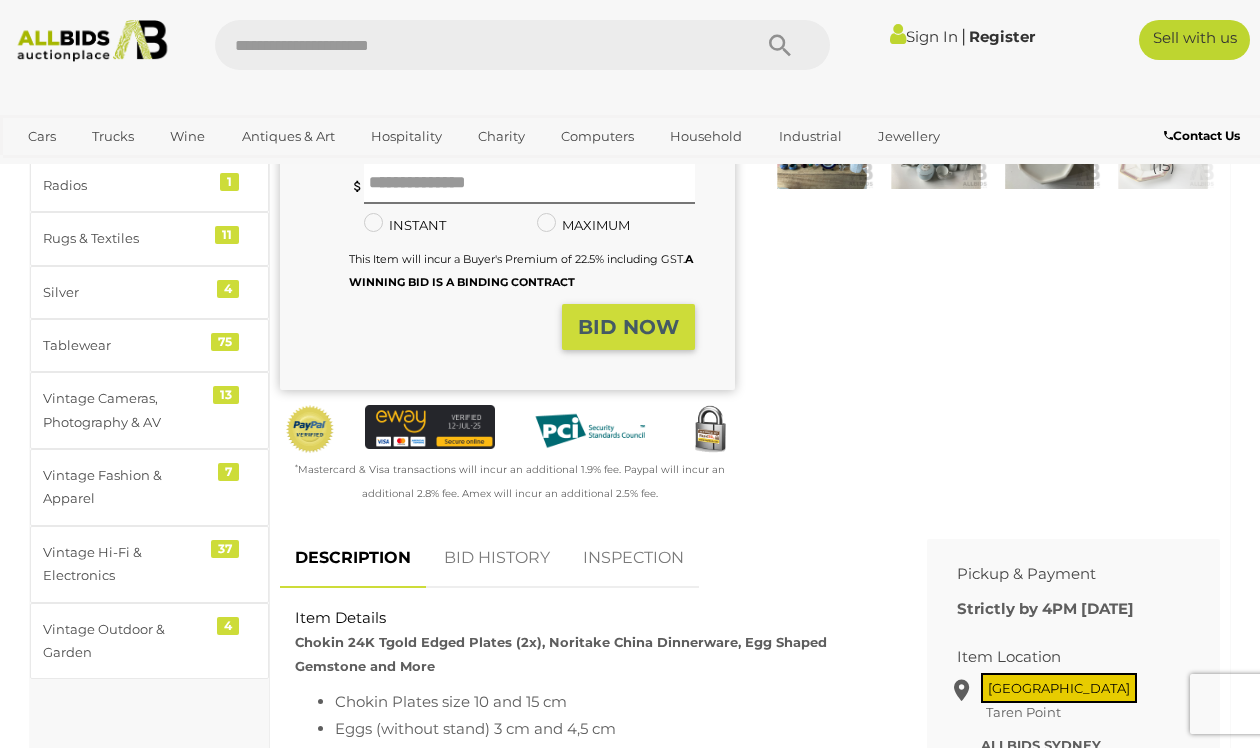 scroll, scrollTop: 429, scrollLeft: 0, axis: vertical 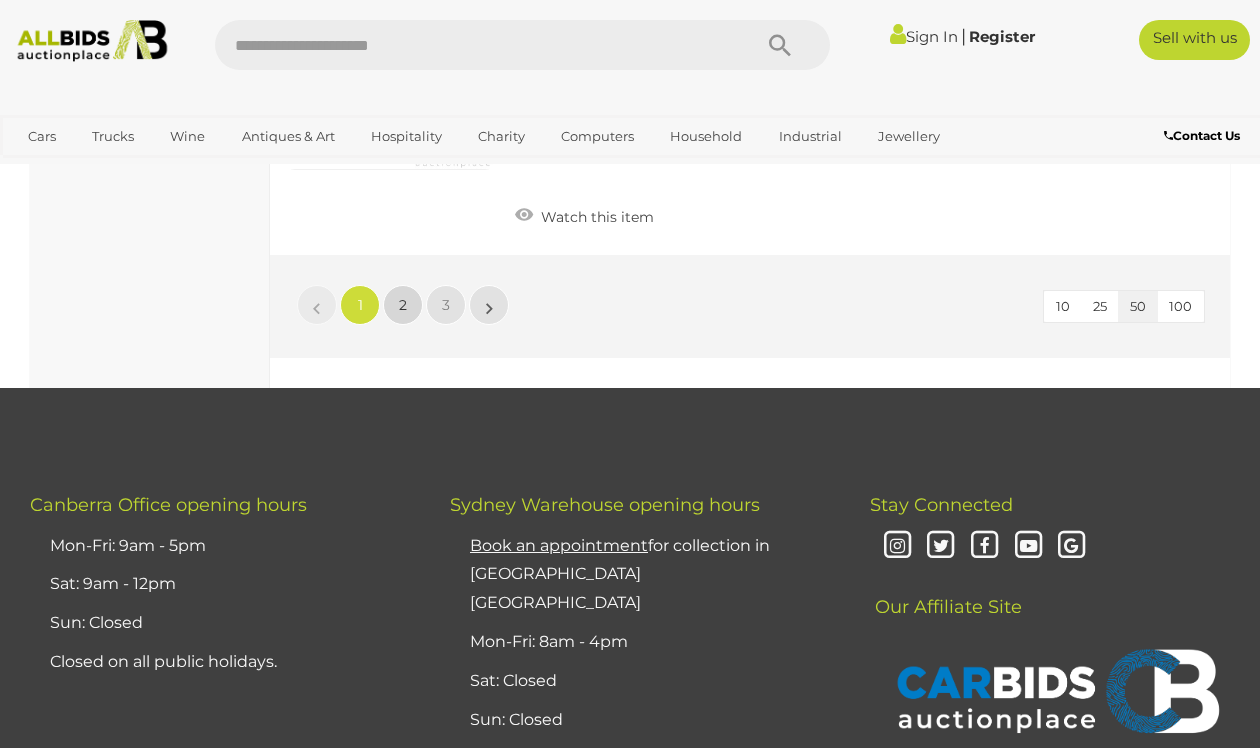 click on "2" at bounding box center (403, 305) 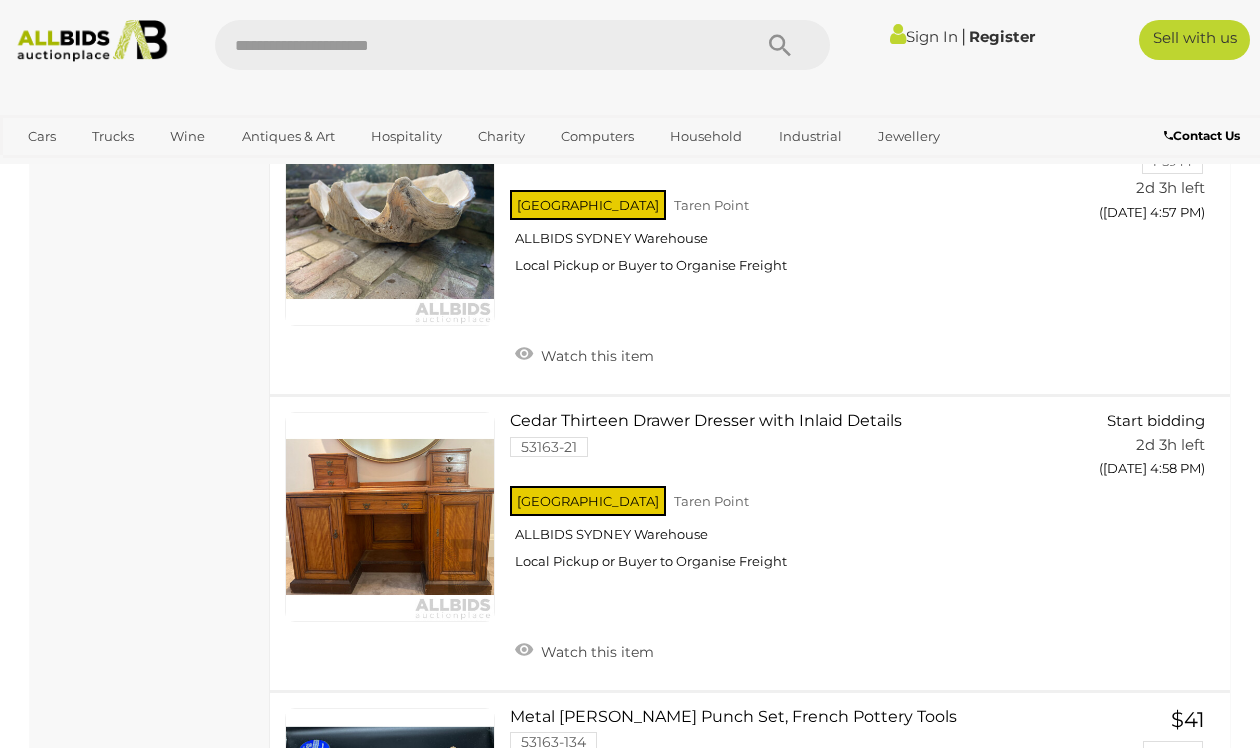 scroll, scrollTop: 1735, scrollLeft: 0, axis: vertical 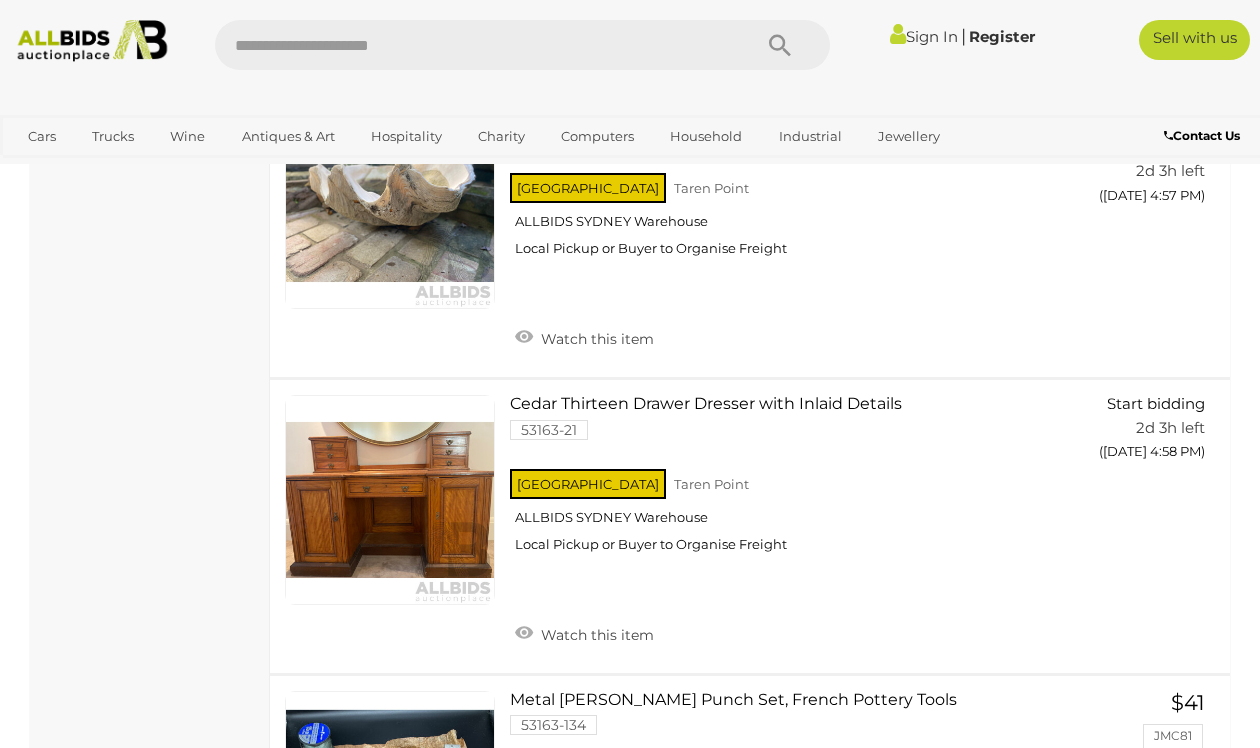 click at bounding box center [390, 500] 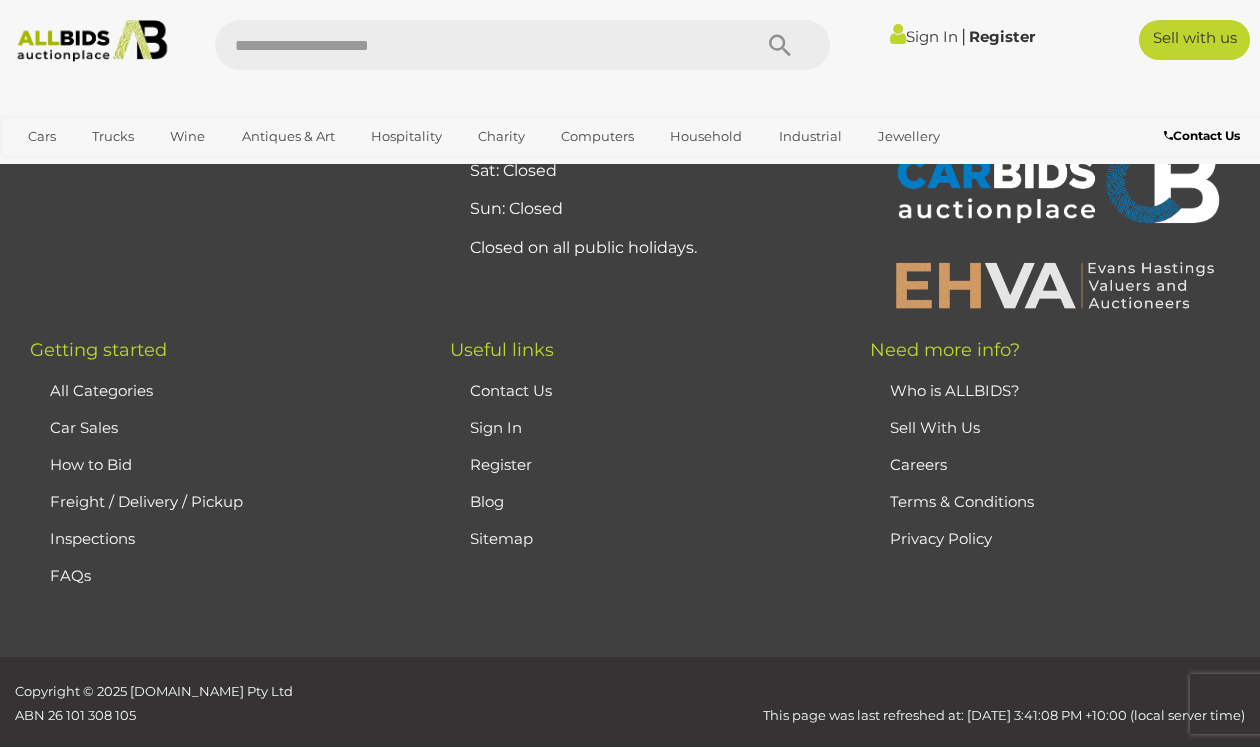 scroll, scrollTop: 2734, scrollLeft: 0, axis: vertical 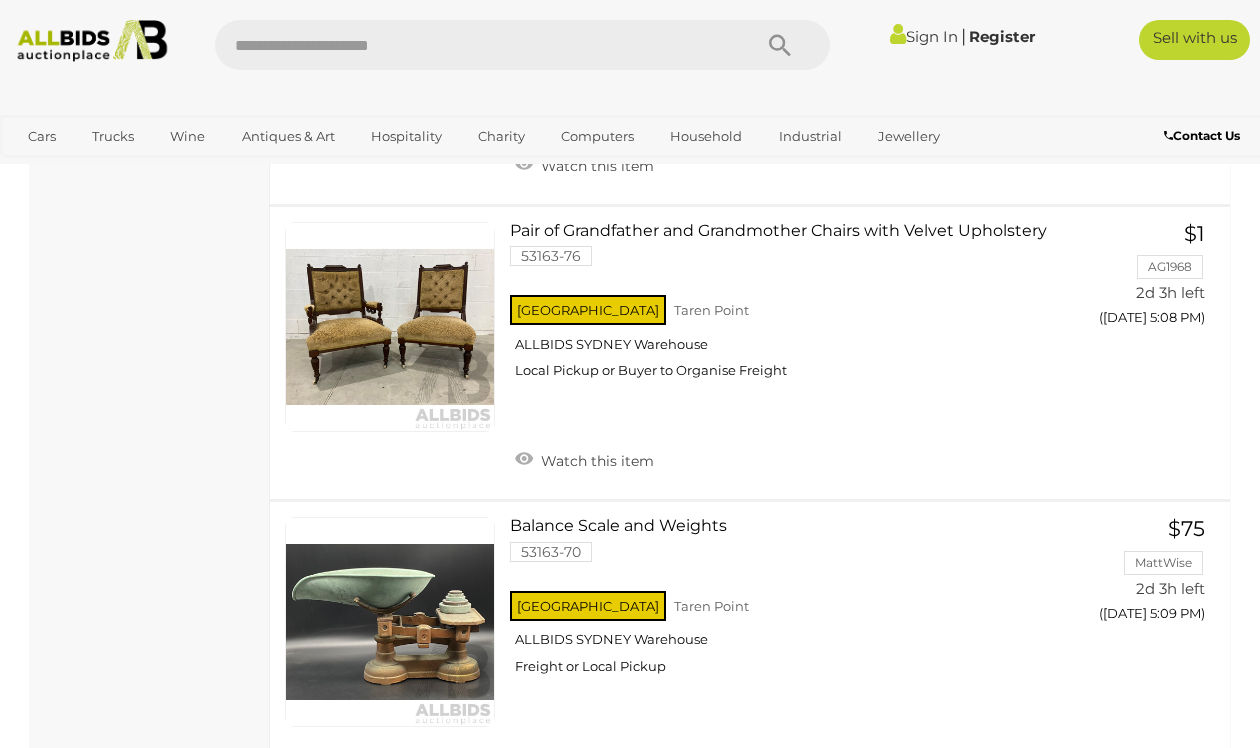 click at bounding box center (390, 327) 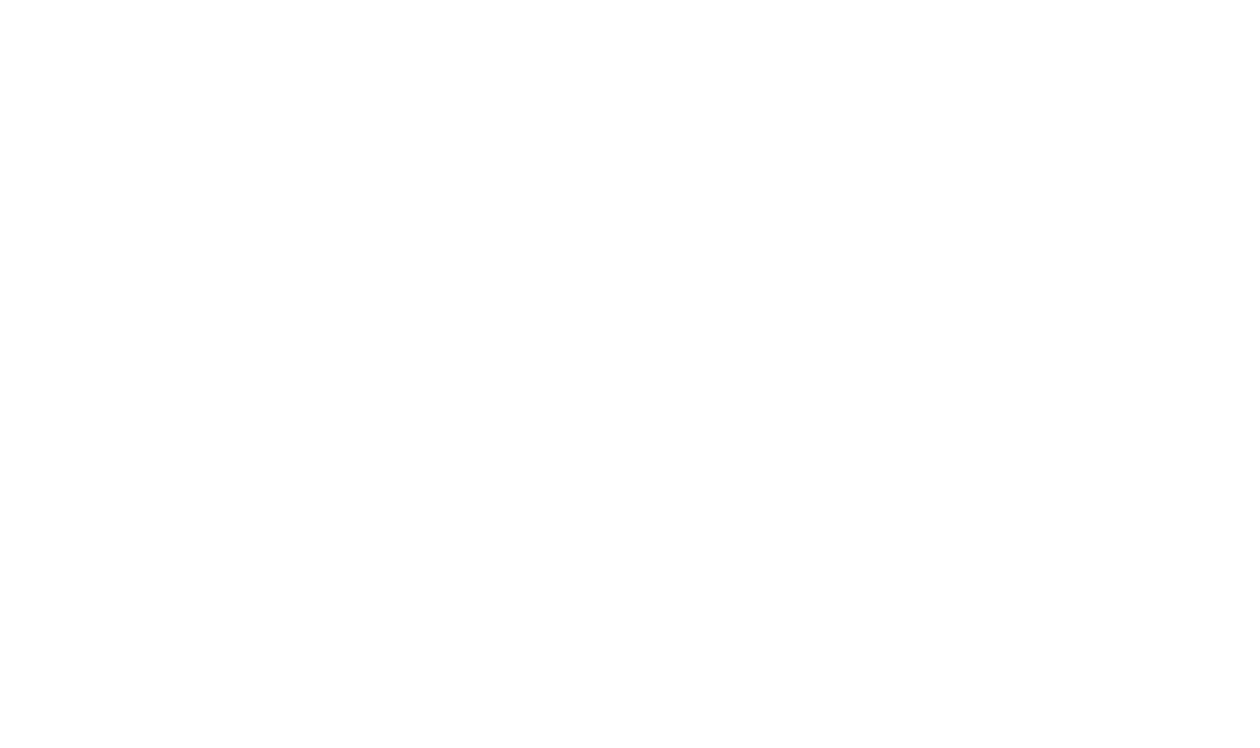 scroll, scrollTop: 0, scrollLeft: 0, axis: both 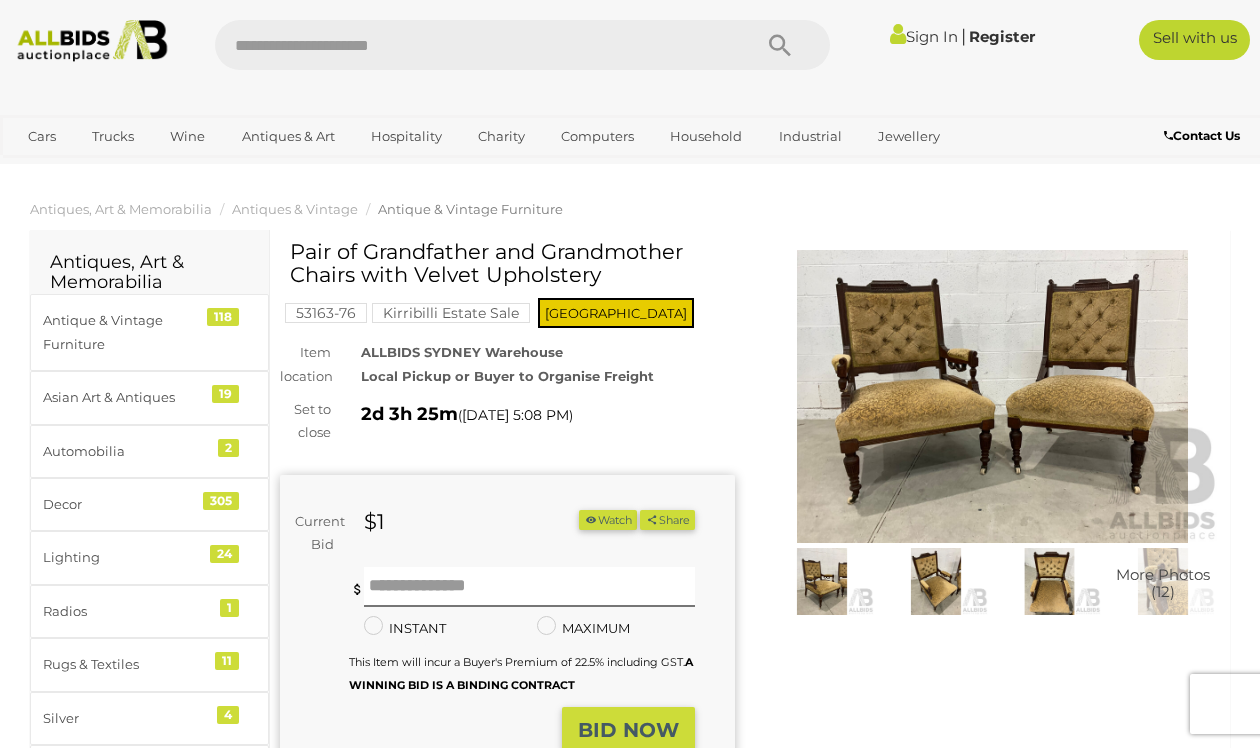 click at bounding box center (992, 396) 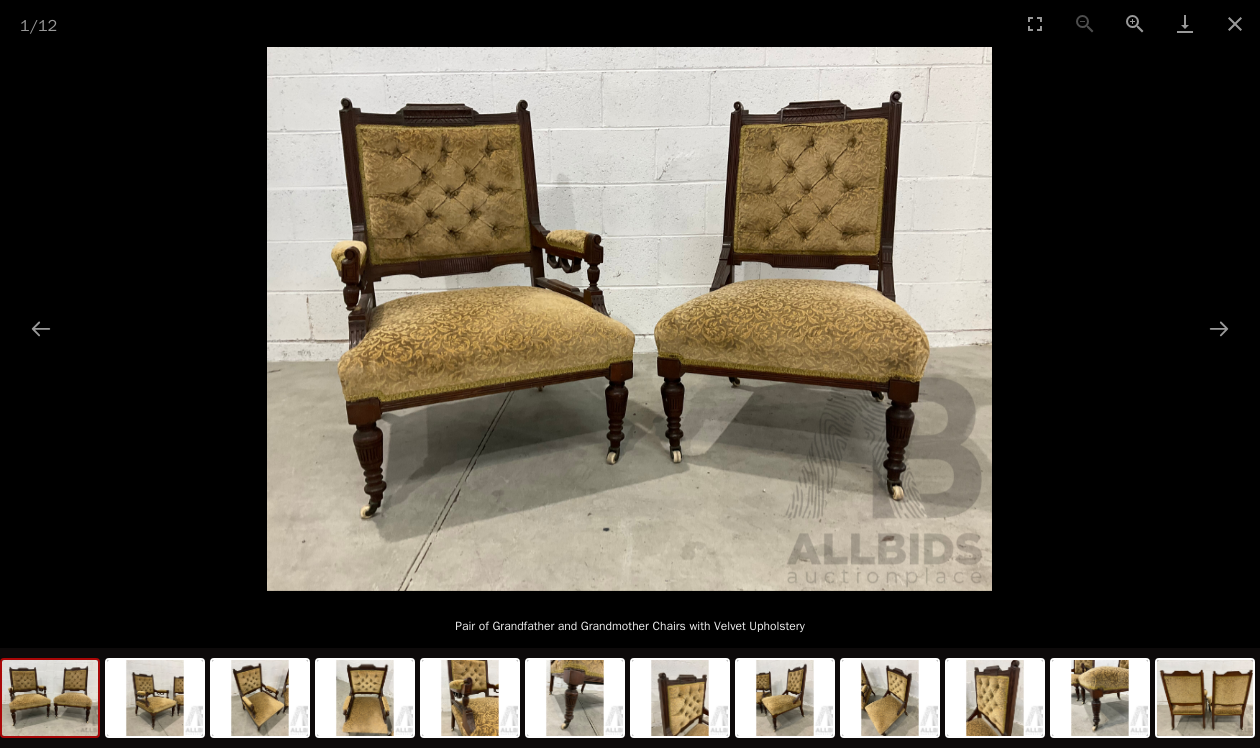 click at bounding box center [630, 319] 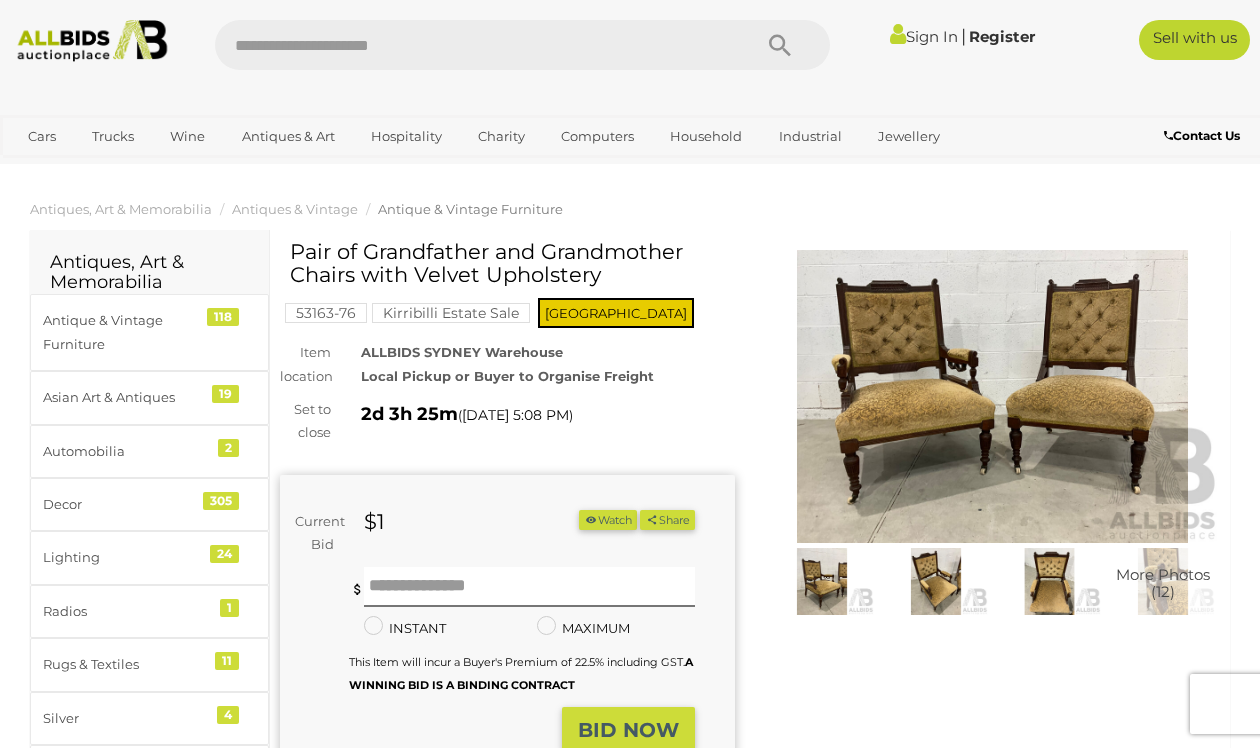 scroll, scrollTop: 0, scrollLeft: 0, axis: both 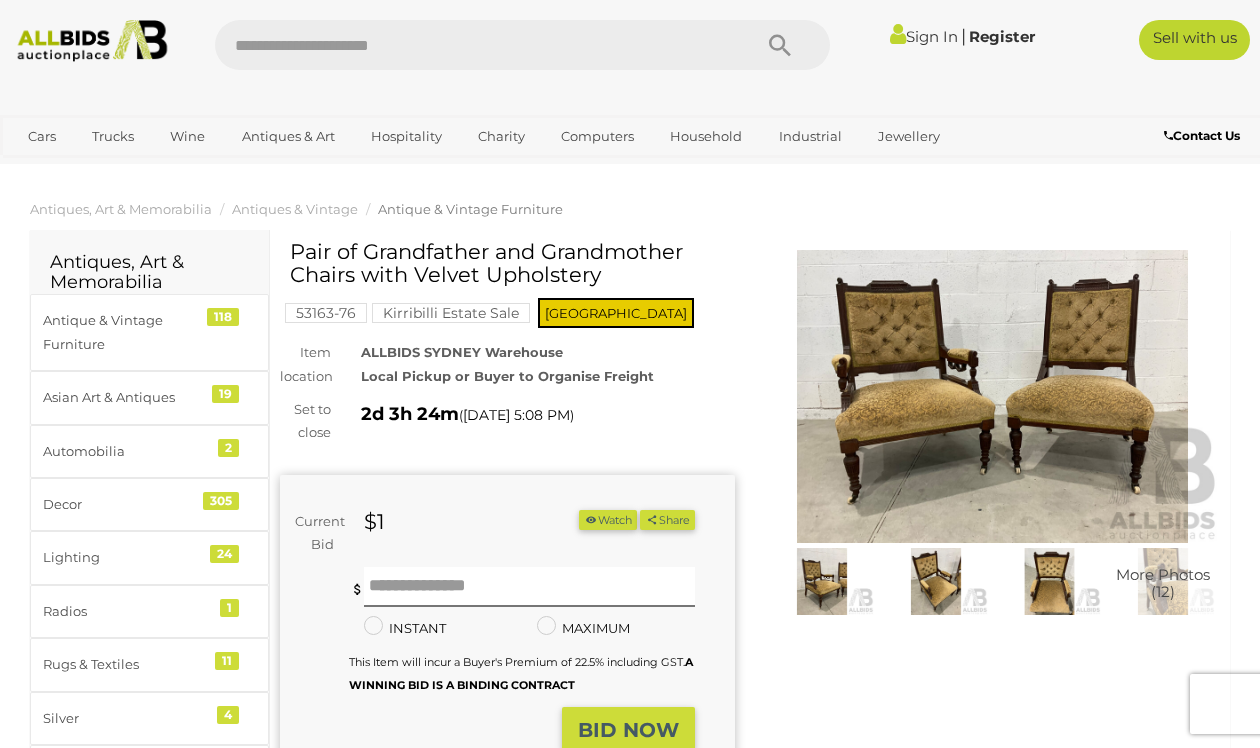 click at bounding box center (992, 396) 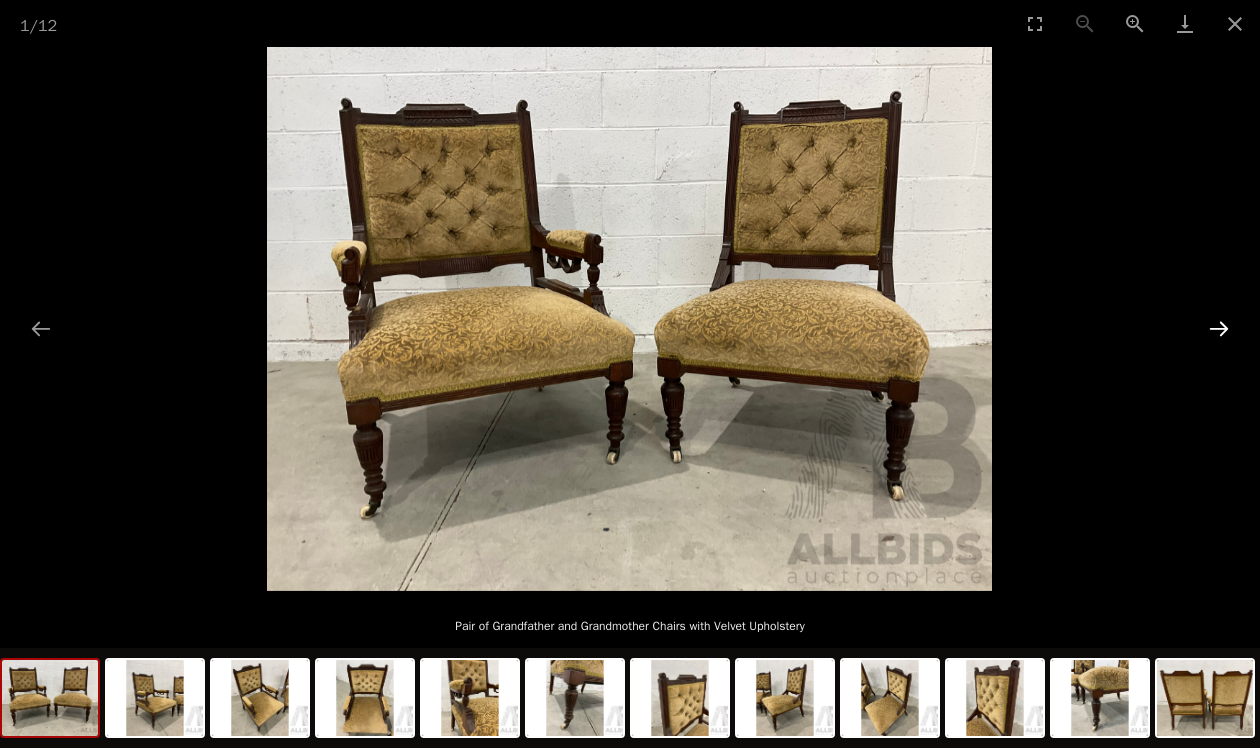 click at bounding box center (1219, 328) 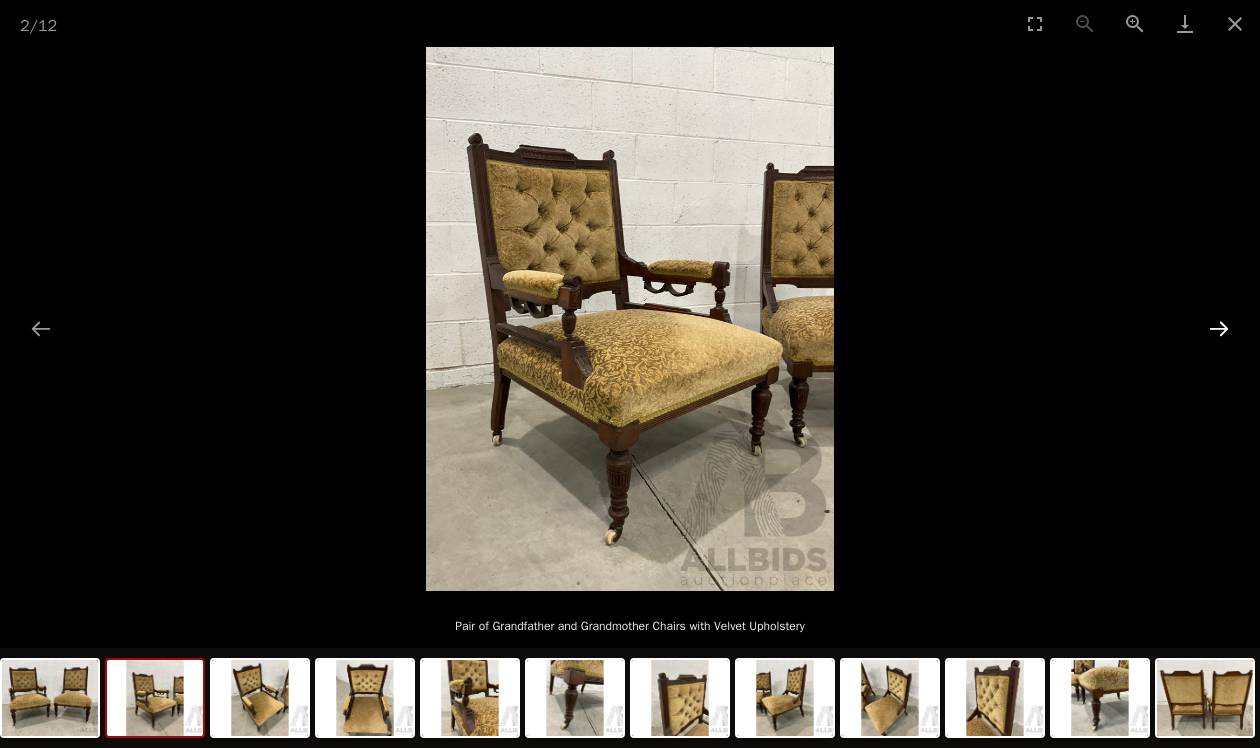 click at bounding box center (1219, 328) 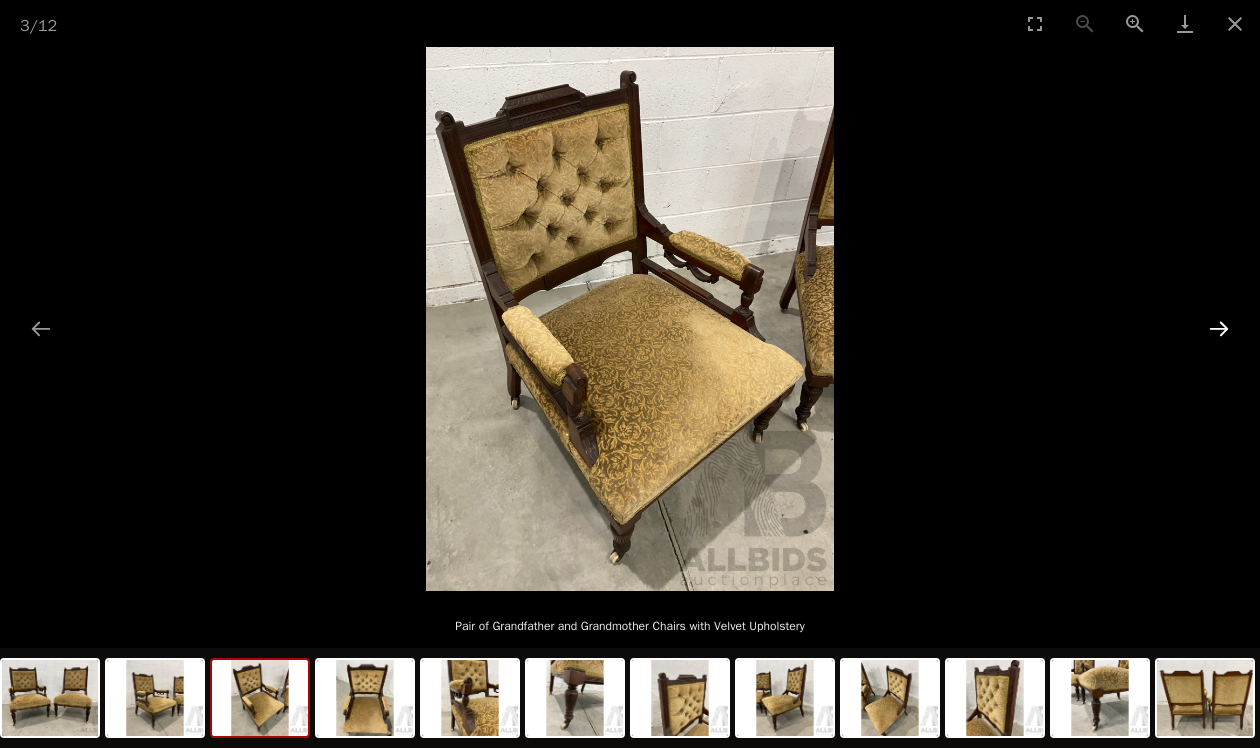 click at bounding box center [1219, 328] 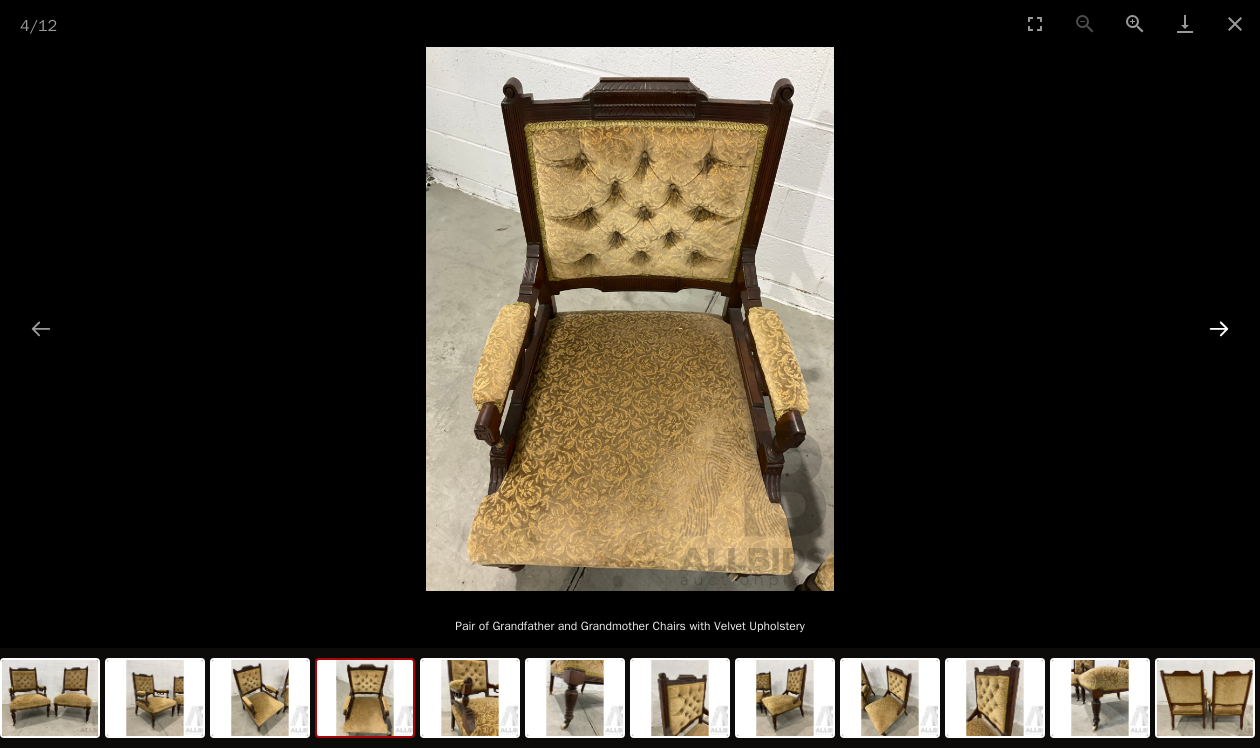 click at bounding box center [1219, 328] 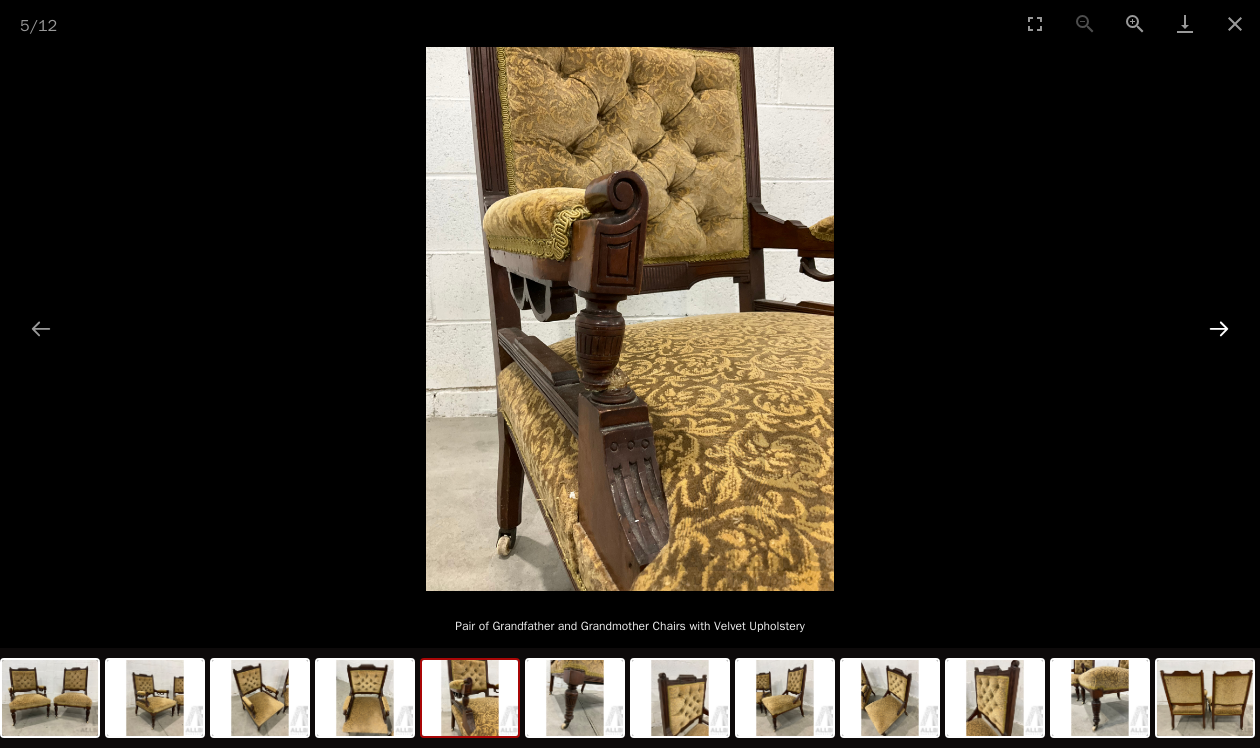 click at bounding box center (1219, 328) 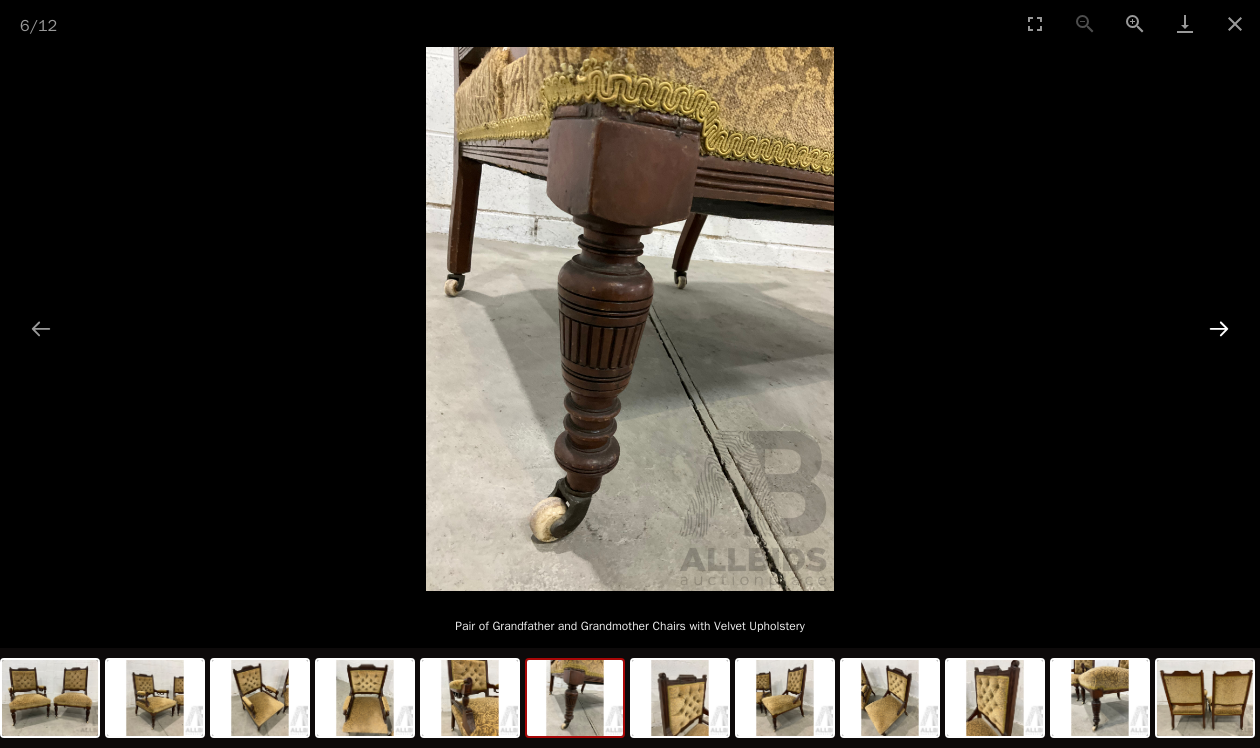 click at bounding box center (1219, 328) 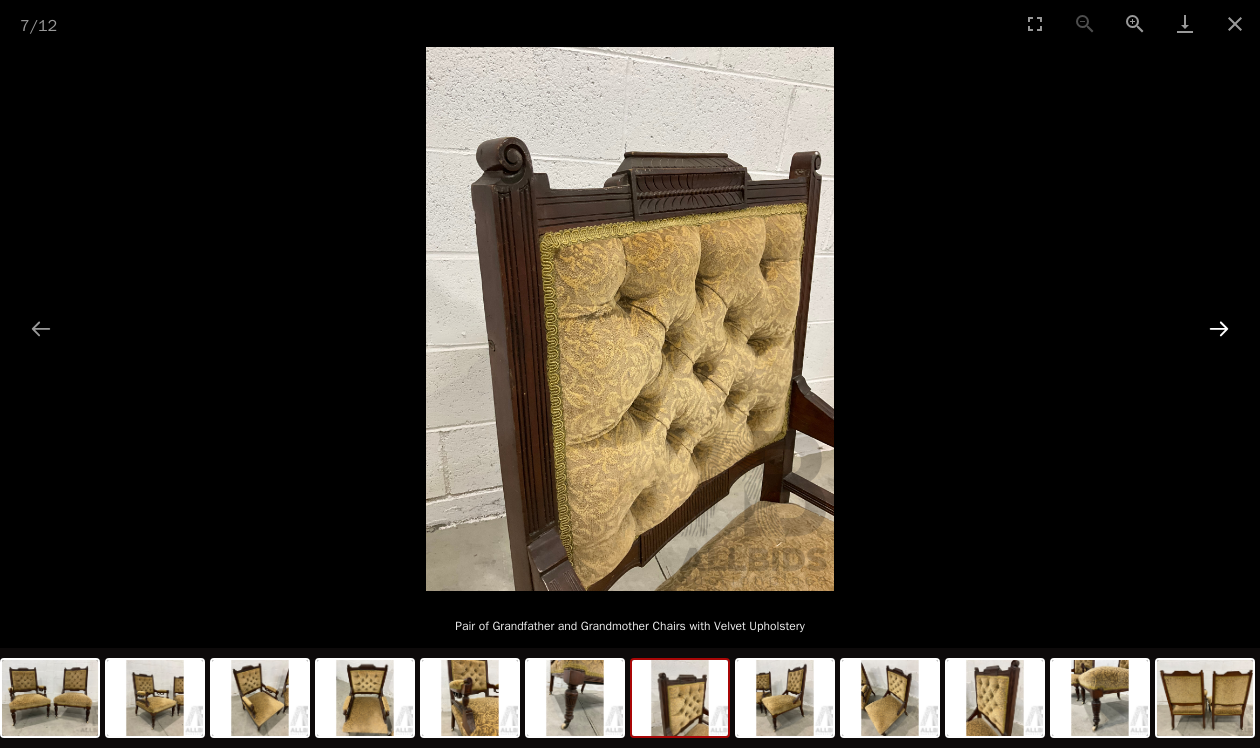 click at bounding box center [1219, 328] 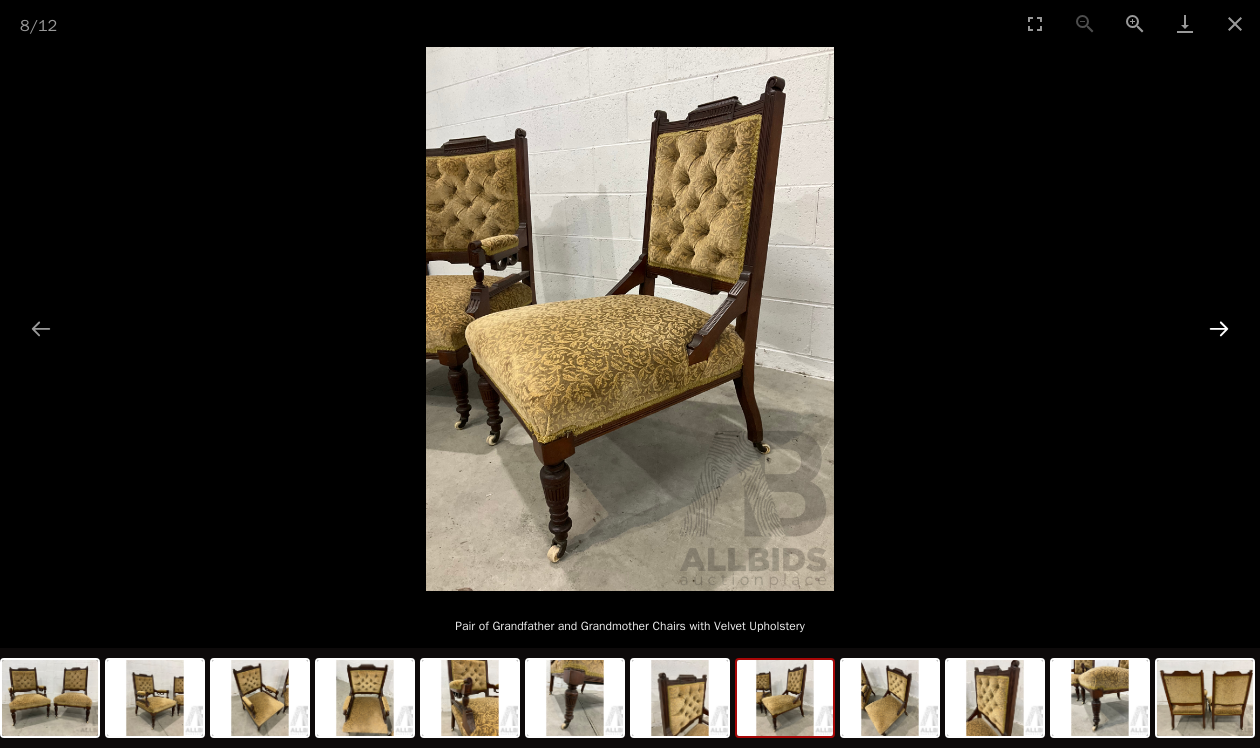 click at bounding box center [1219, 328] 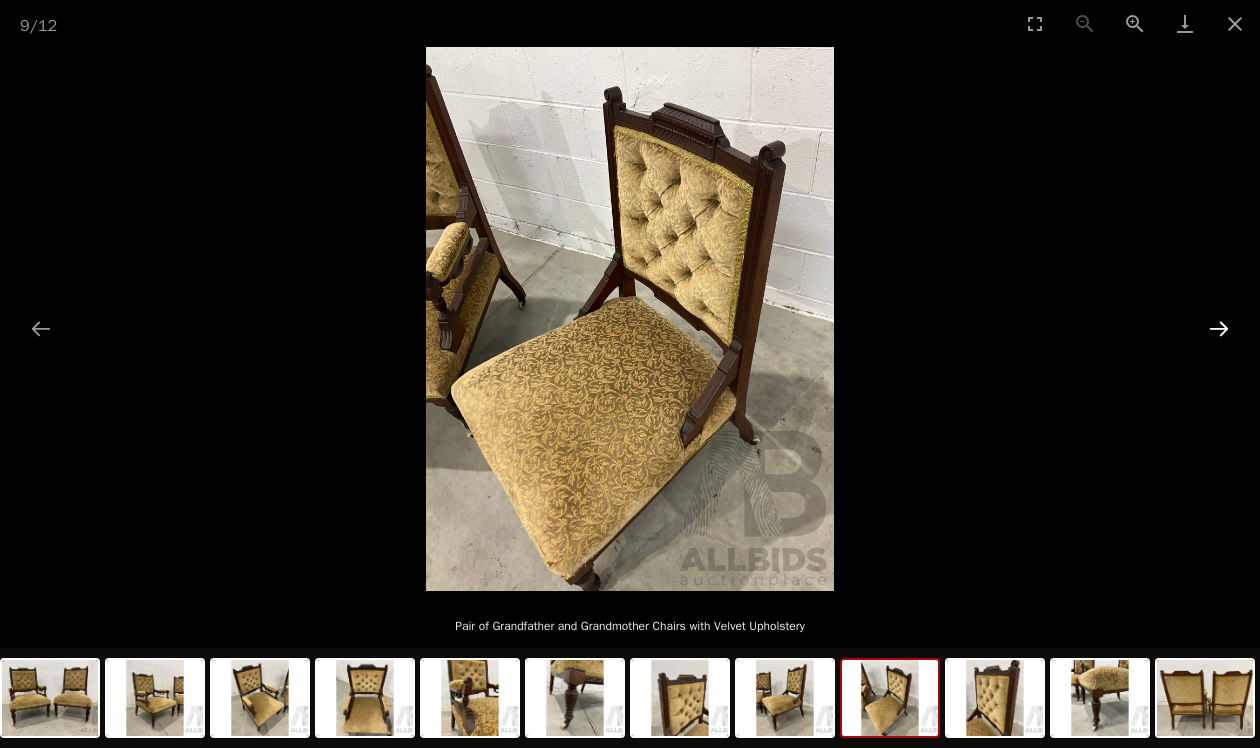 click at bounding box center (1219, 328) 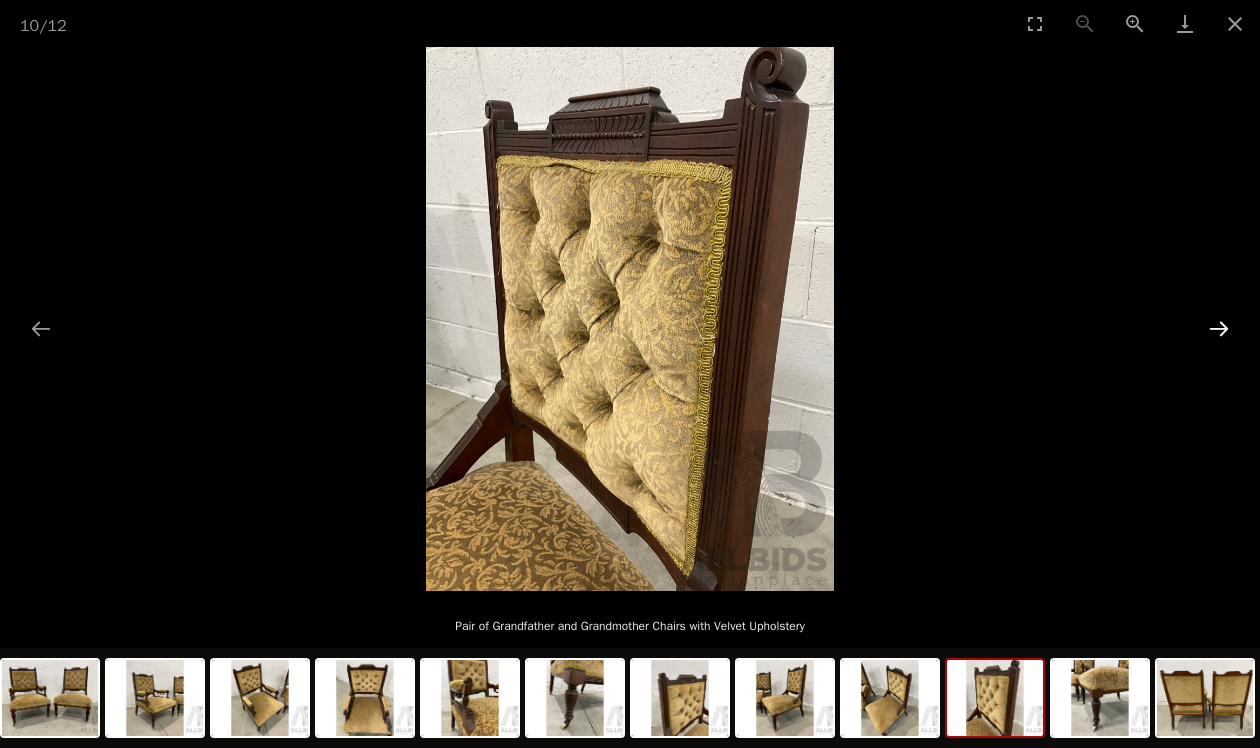 click at bounding box center [1219, 328] 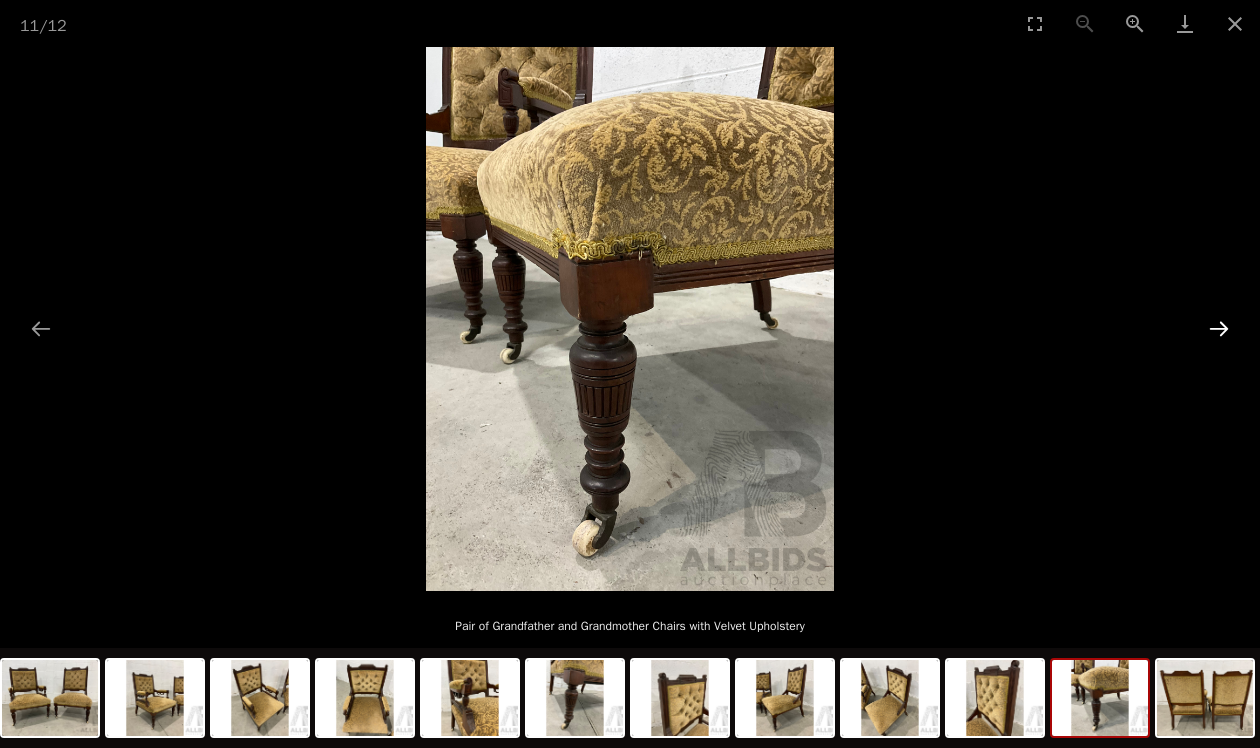 click at bounding box center (1219, 328) 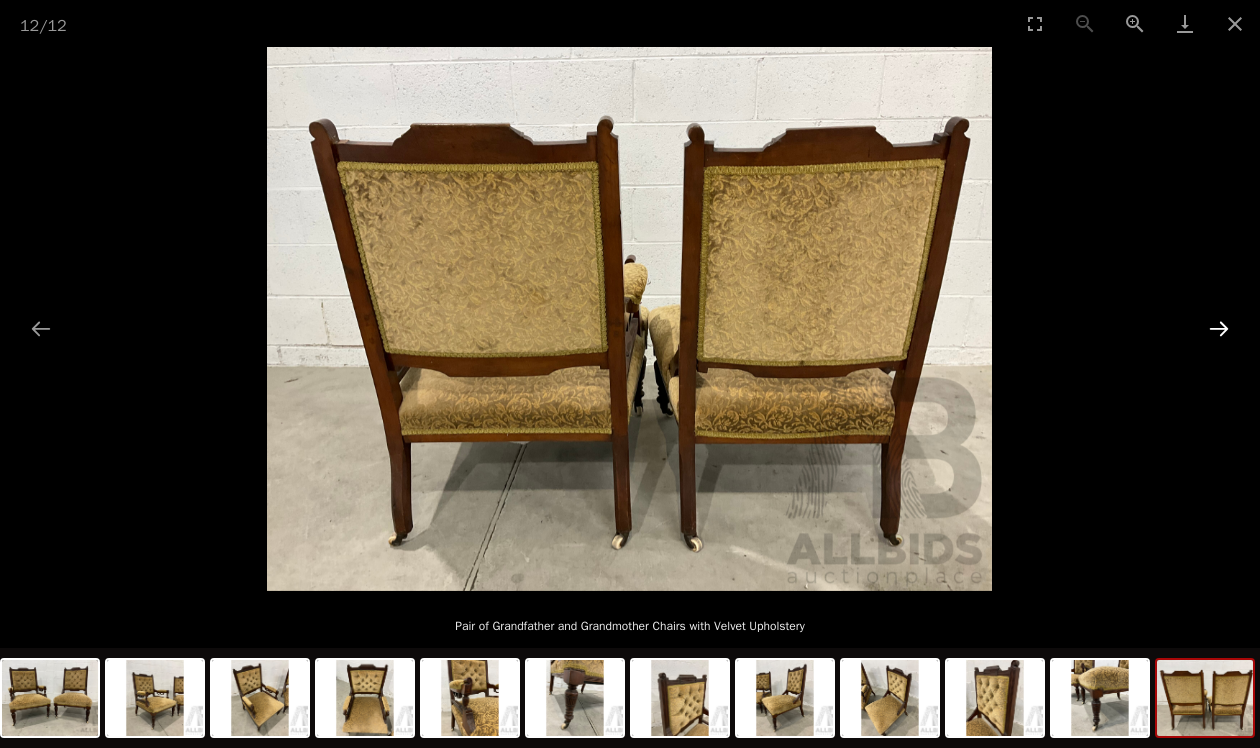 click at bounding box center [1219, 328] 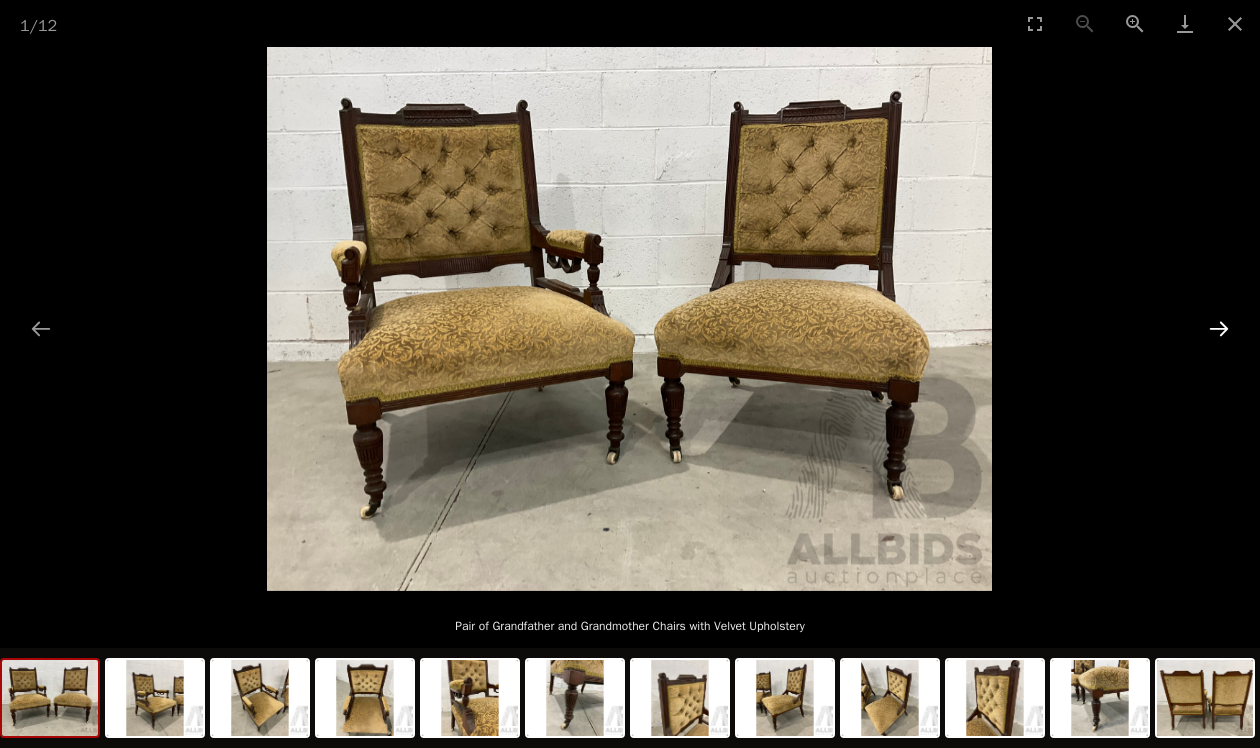 click at bounding box center (1219, 328) 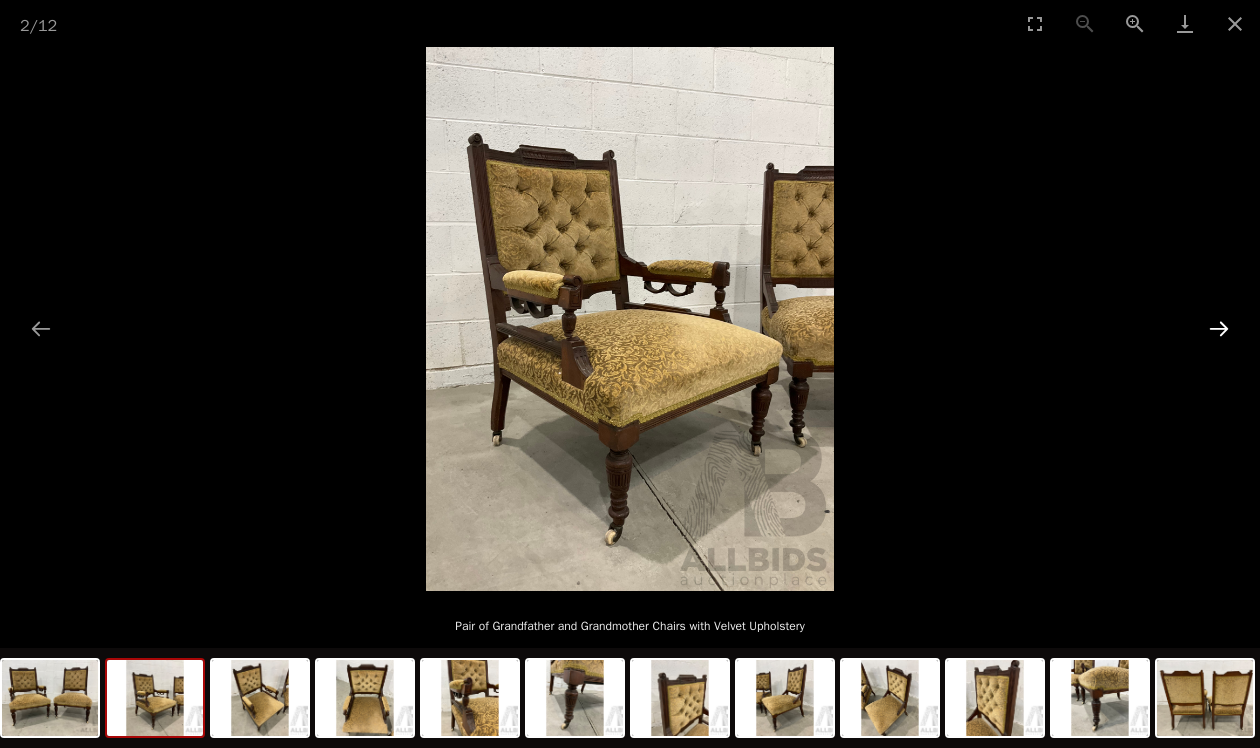 click at bounding box center (1219, 328) 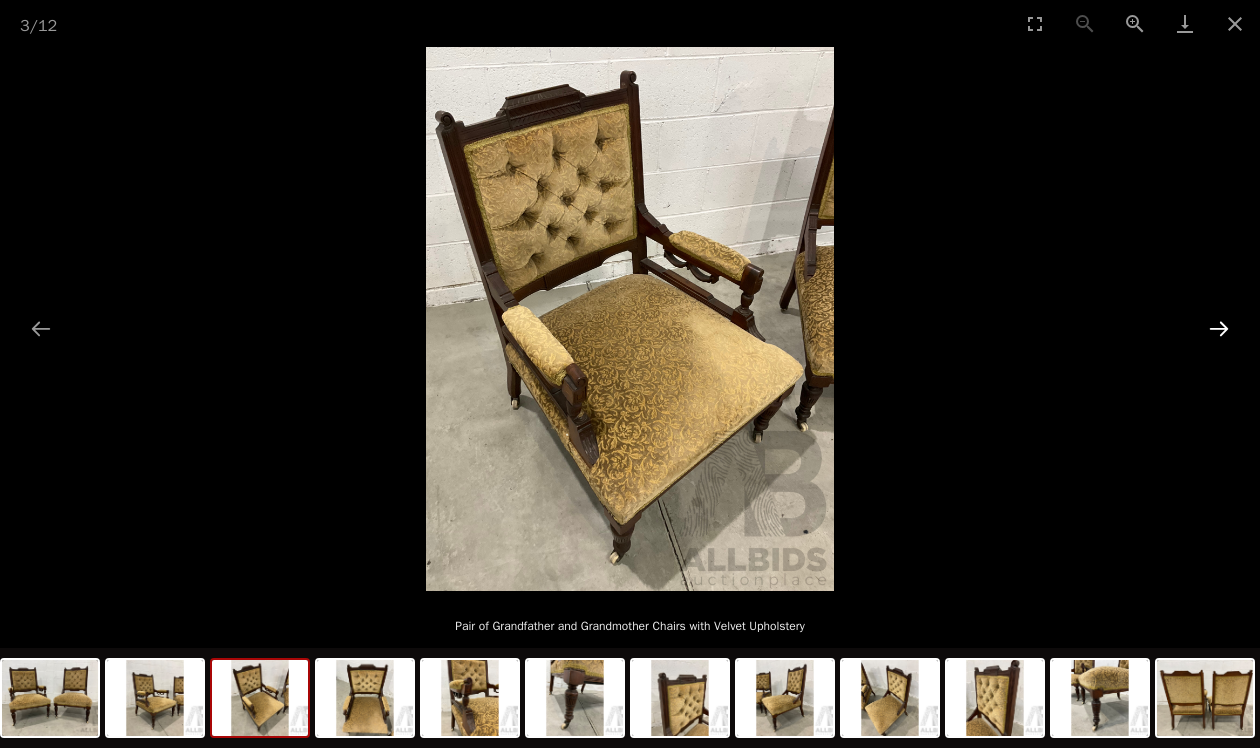 click at bounding box center [1219, 328] 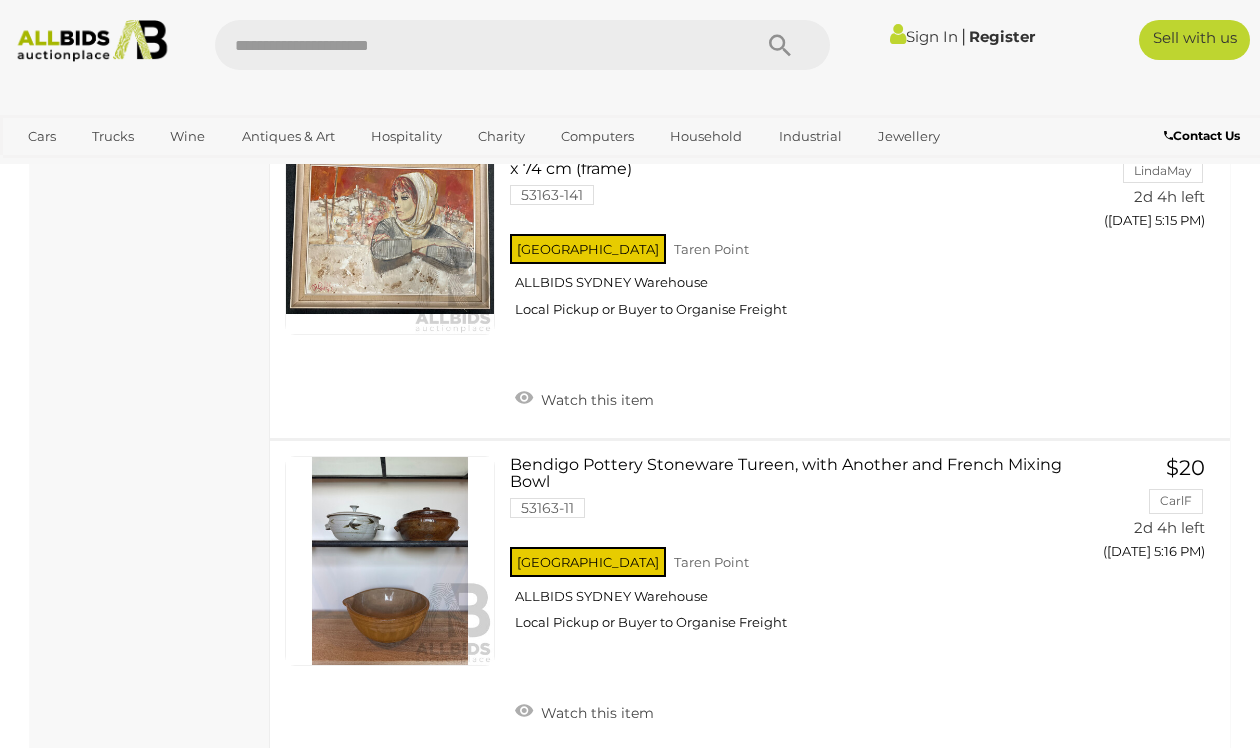 scroll, scrollTop: 7400, scrollLeft: 0, axis: vertical 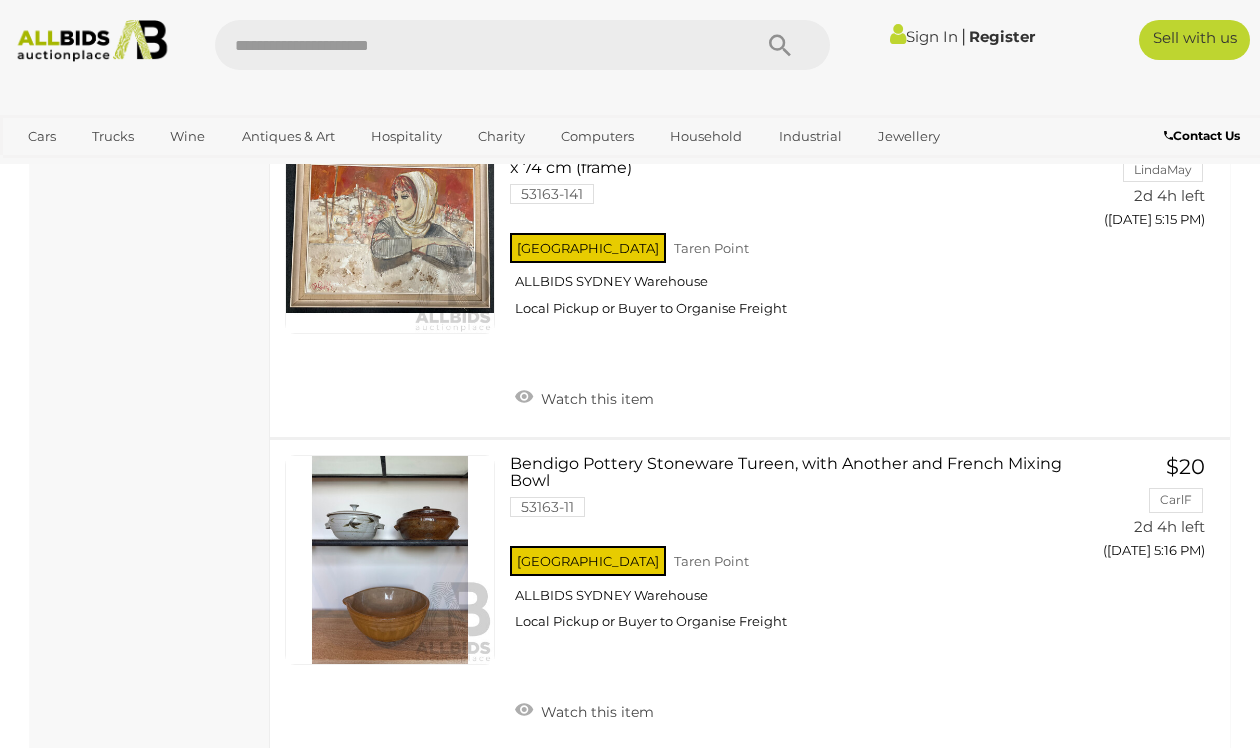 click at bounding box center (390, 229) 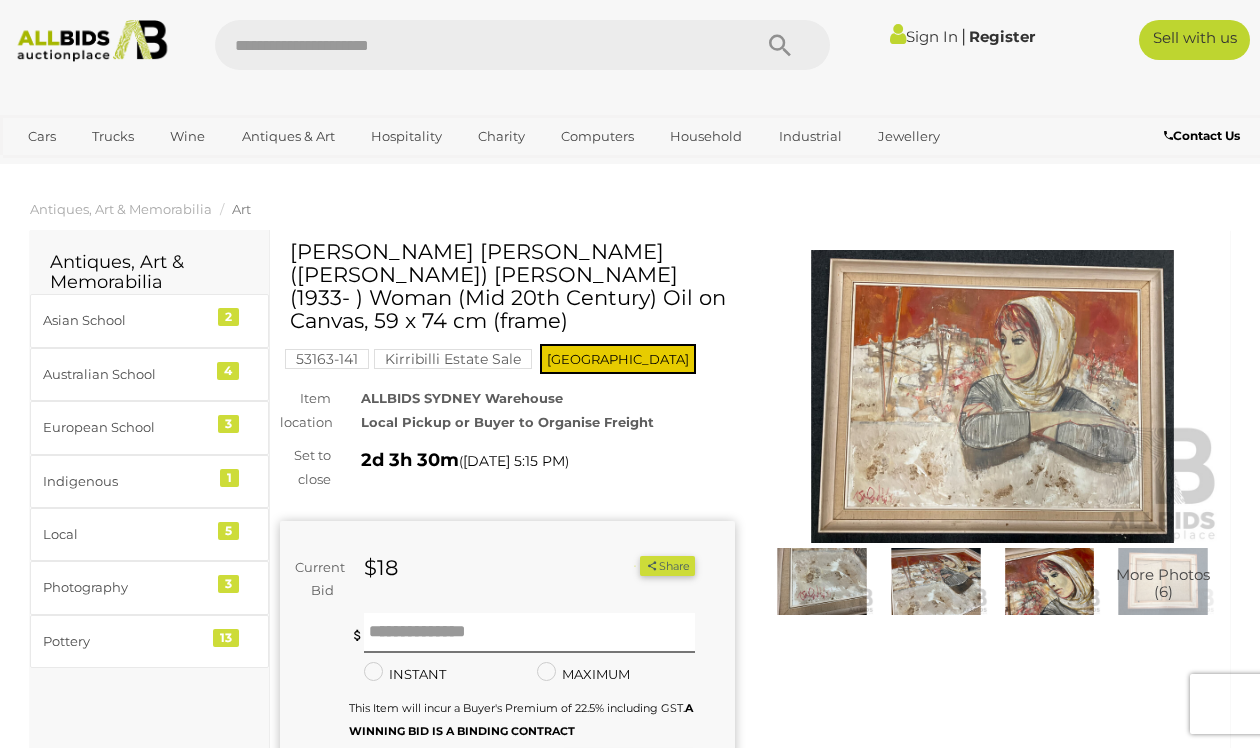 scroll, scrollTop: 0, scrollLeft: 0, axis: both 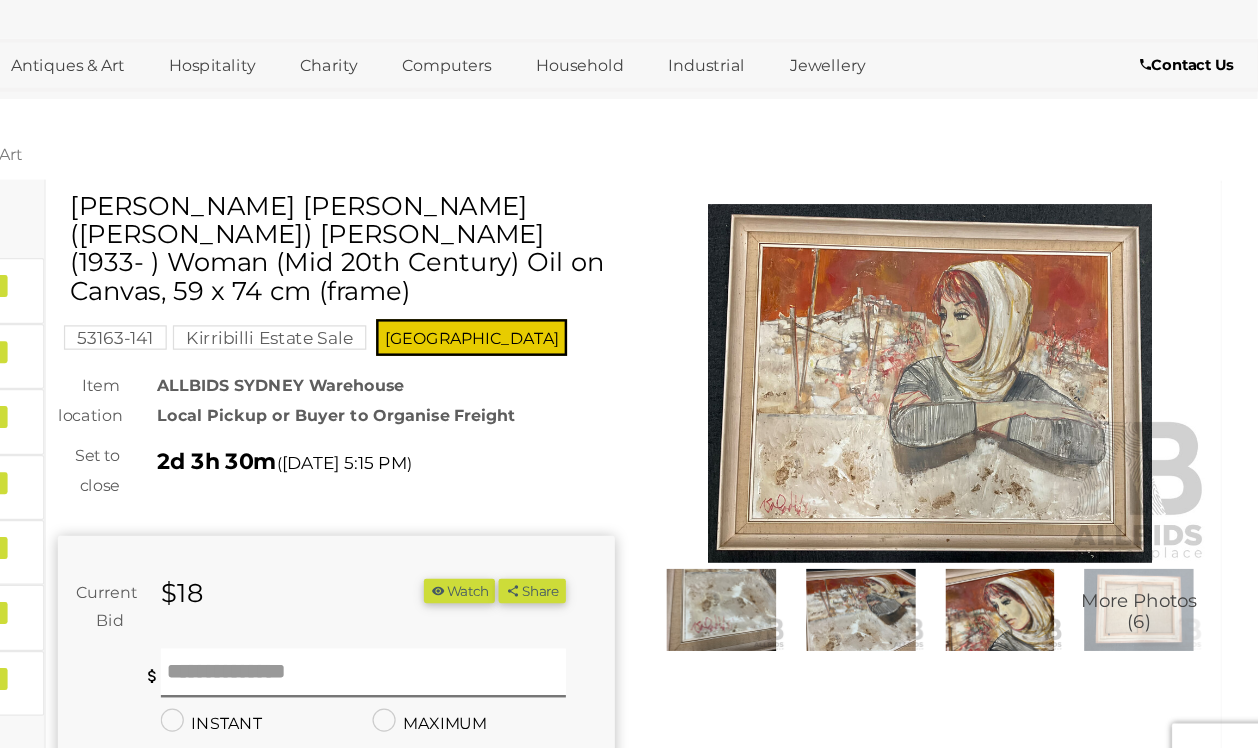 click at bounding box center [992, 396] 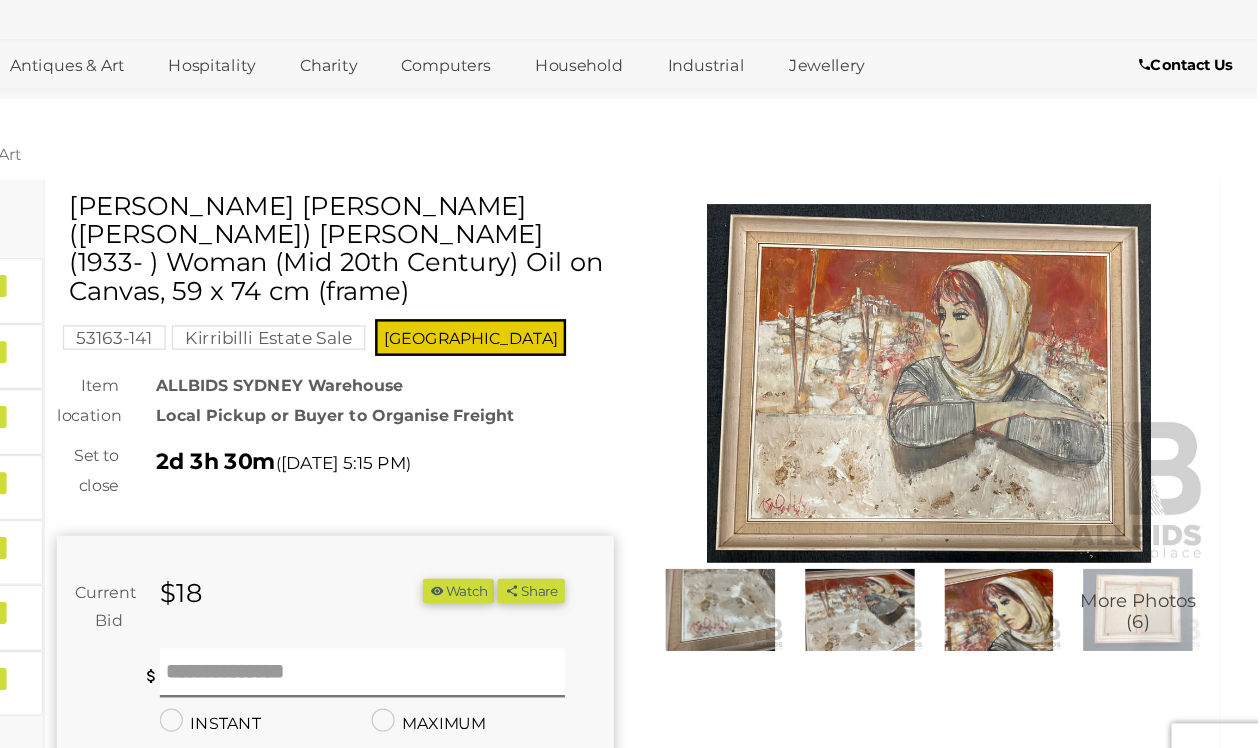 scroll, scrollTop: 0, scrollLeft: 0, axis: both 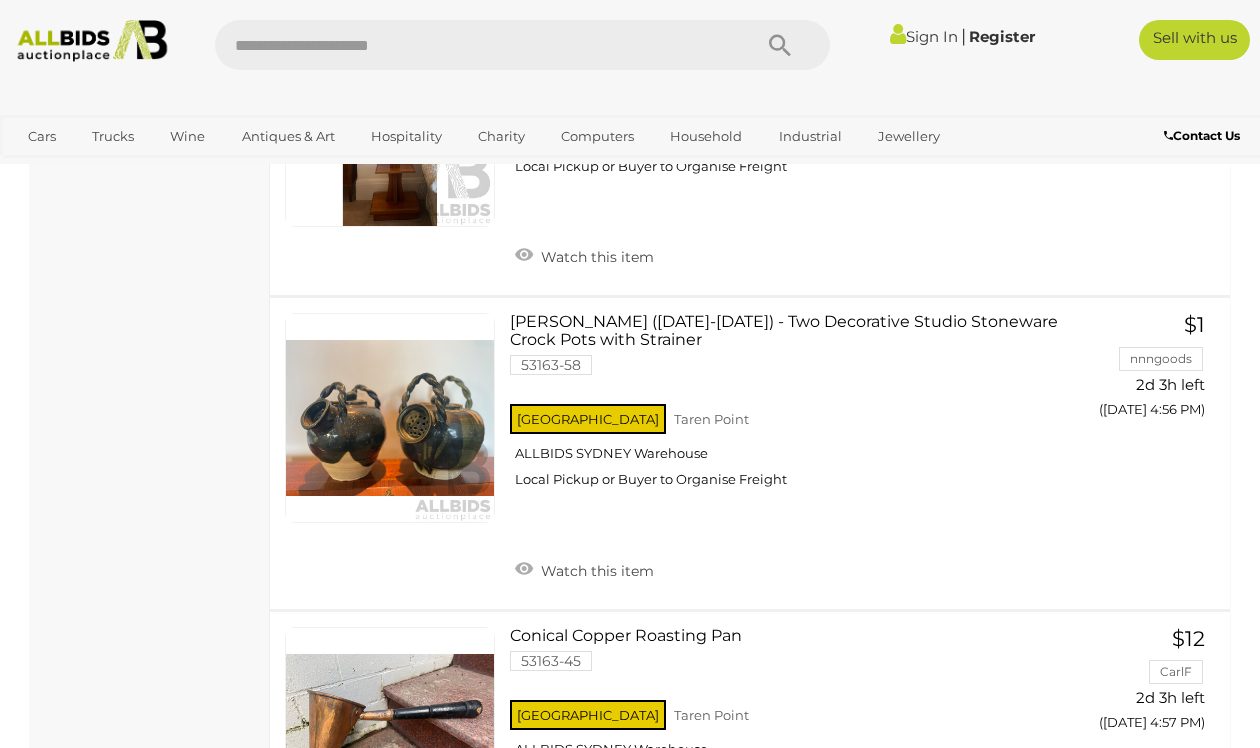 click on "Terms & Conditions" at bounding box center [1062, 15338] 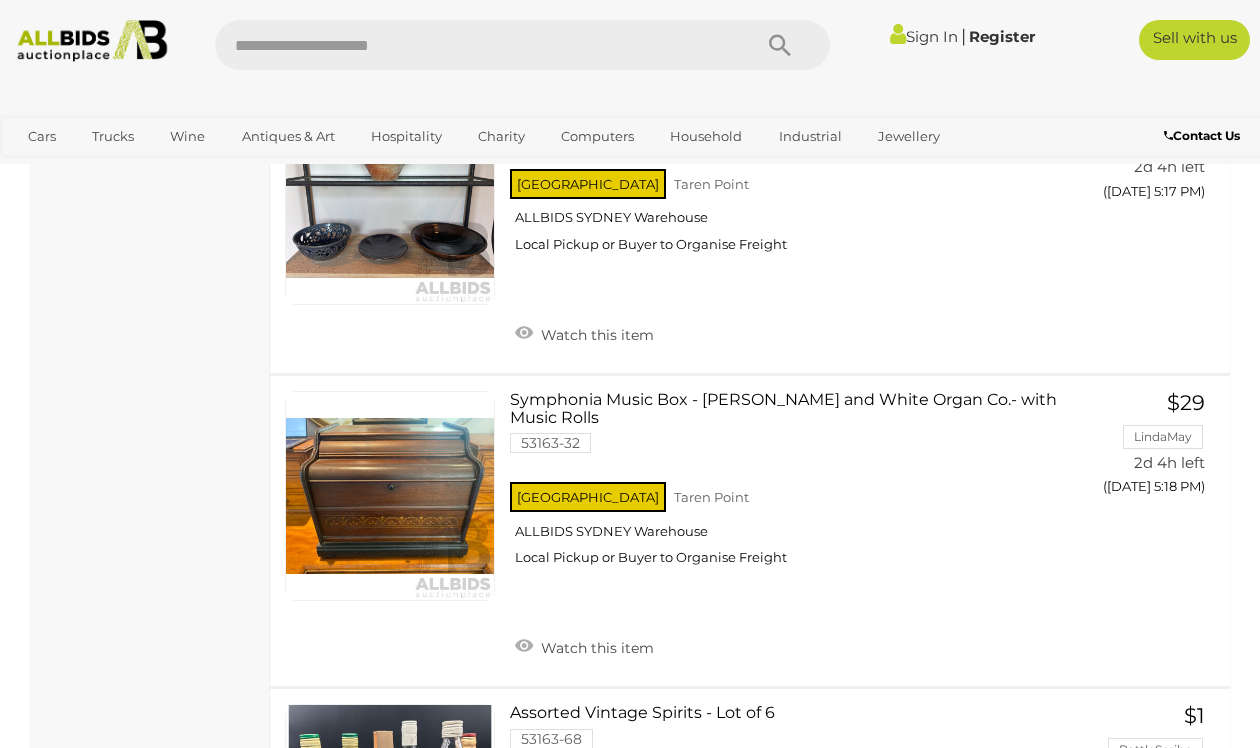 scroll, scrollTop: 8060, scrollLeft: 0, axis: vertical 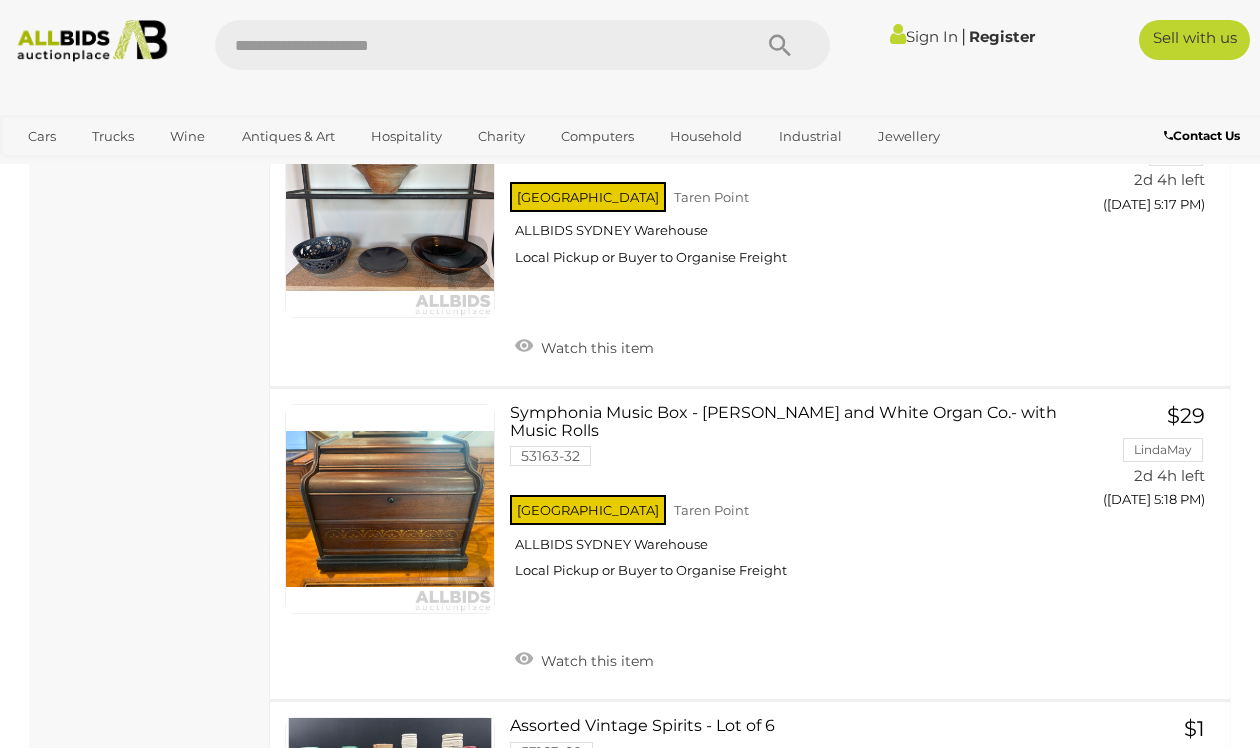 click on "$29
LindaMay
2d 4h left
(Monday 5:18 PM) GO TO  BID PAGE" at bounding box center (1147, 461) 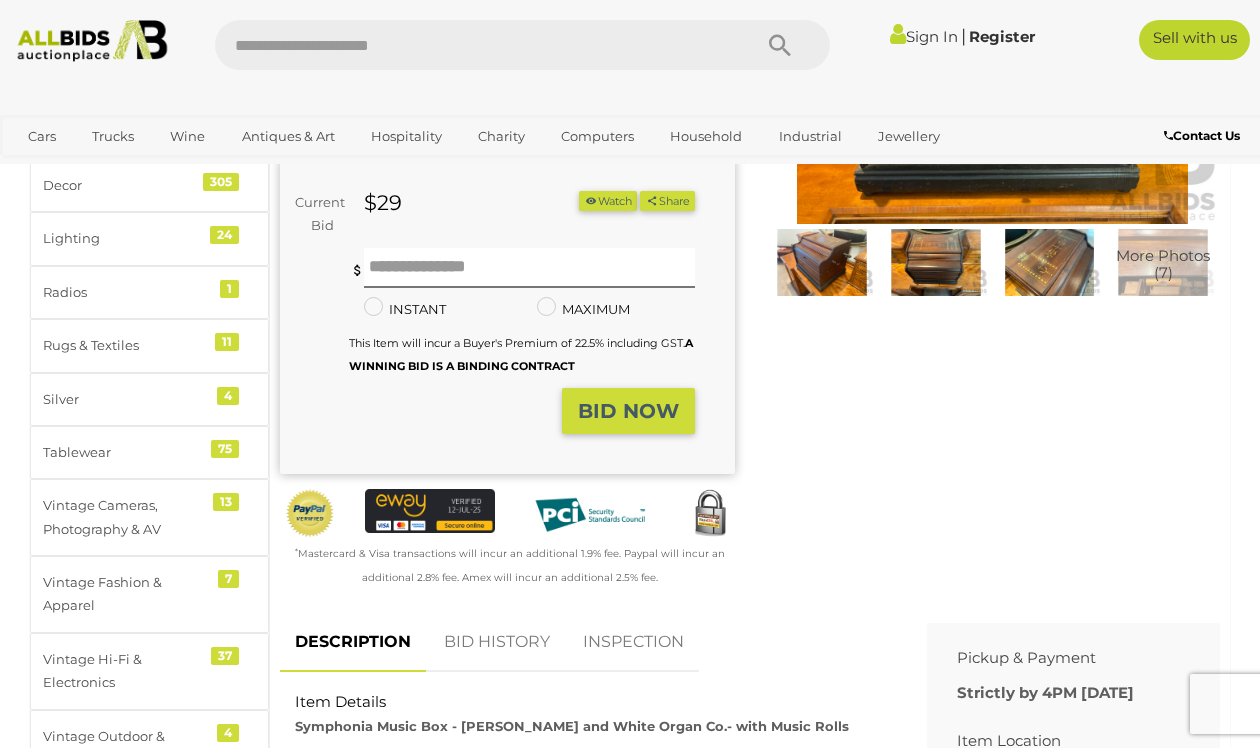 scroll, scrollTop: 321, scrollLeft: 0, axis: vertical 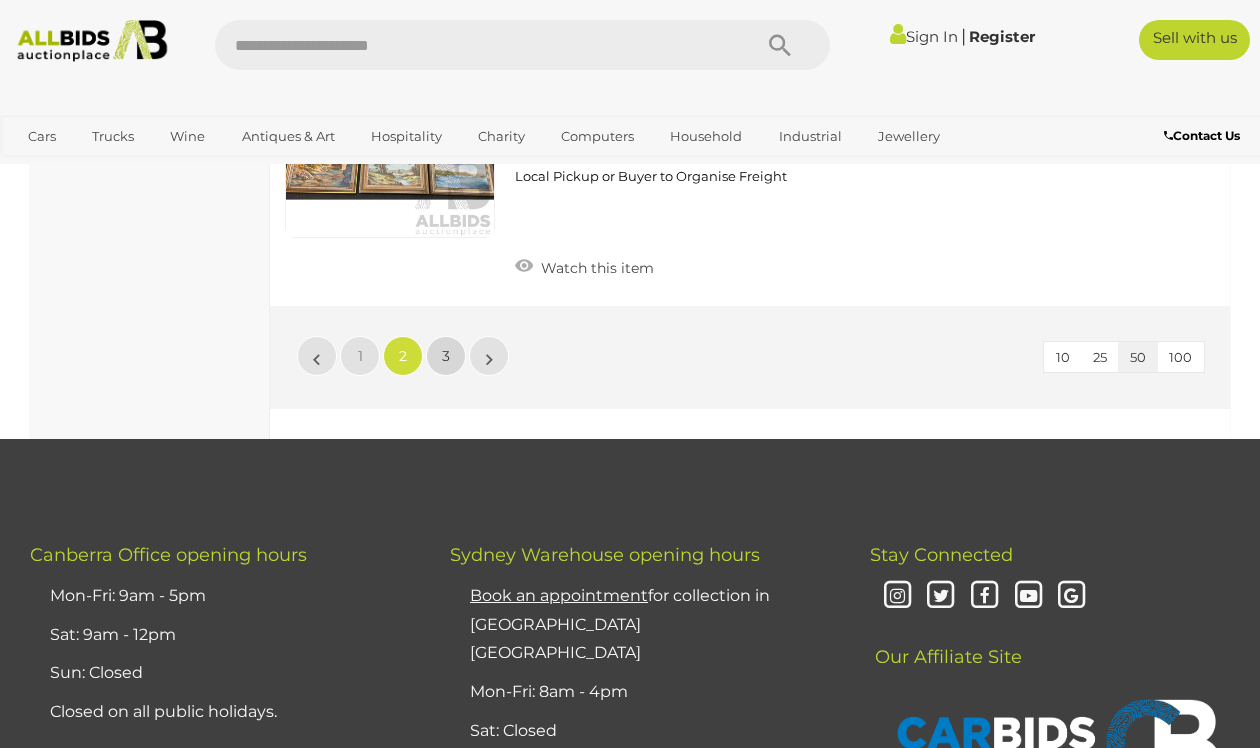 click on "3" at bounding box center [446, 356] 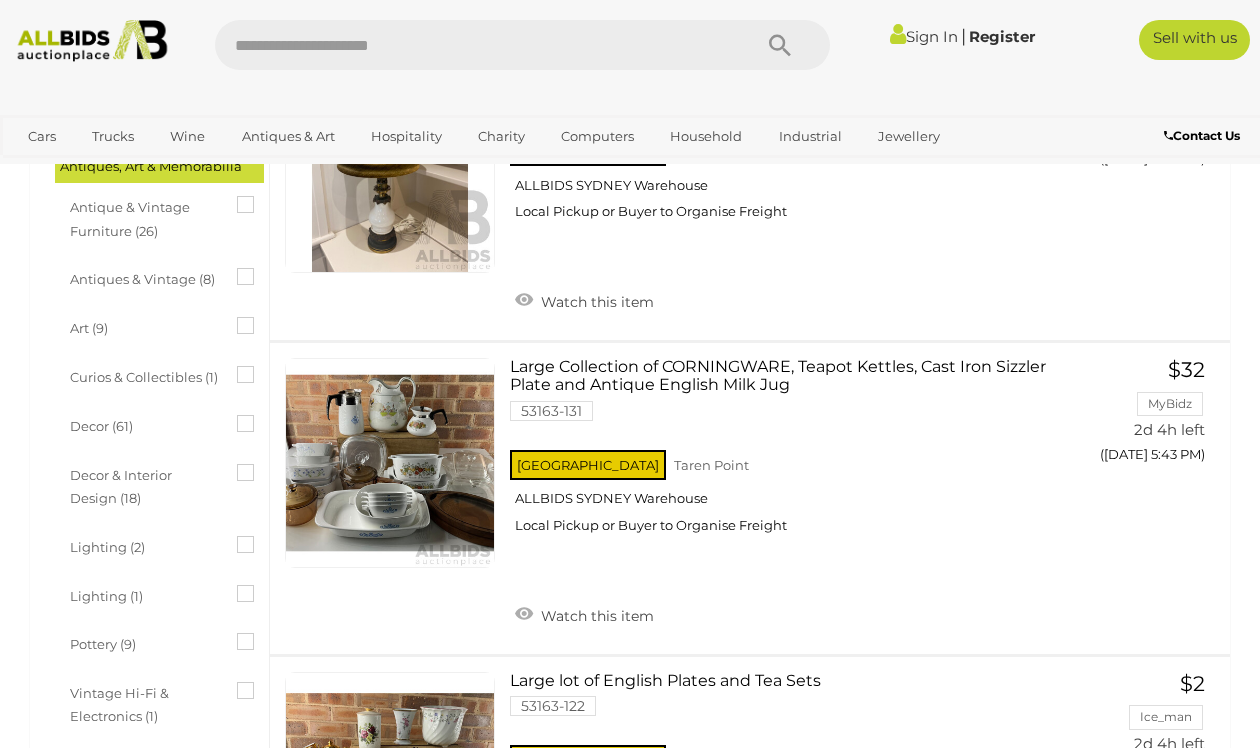 scroll, scrollTop: 575, scrollLeft: 0, axis: vertical 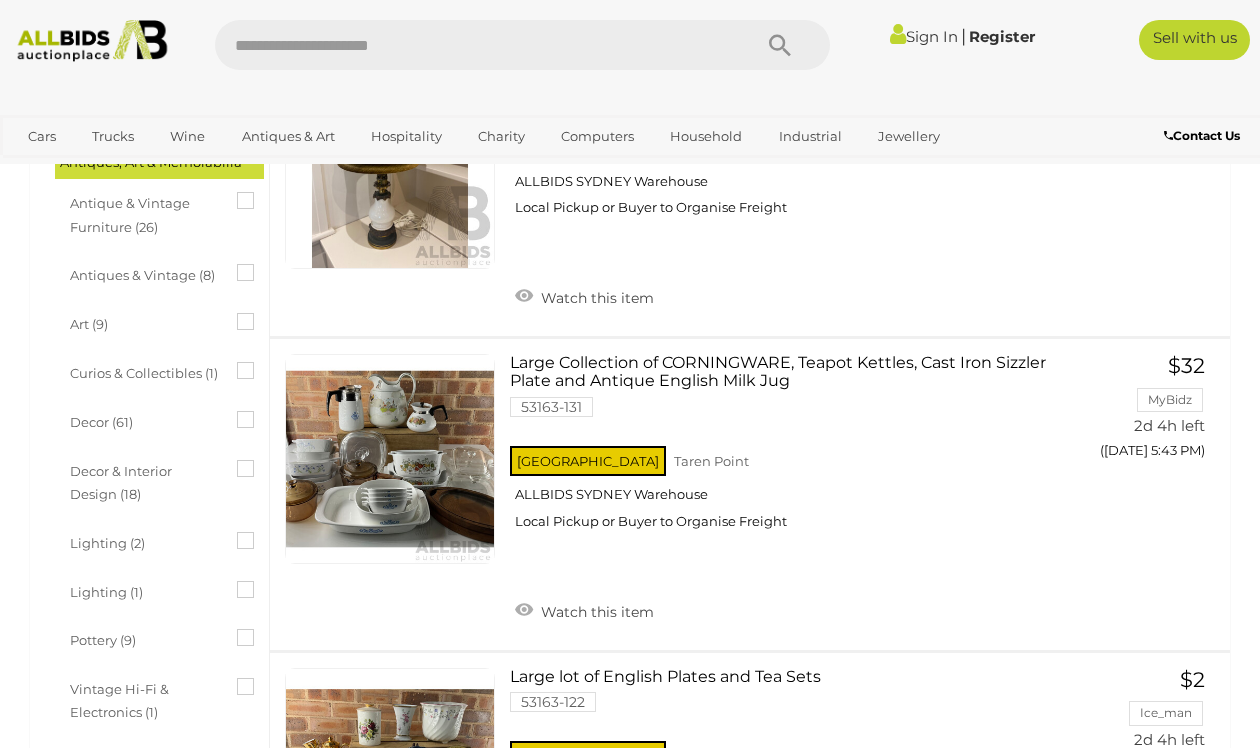 click at bounding box center (390, 459) 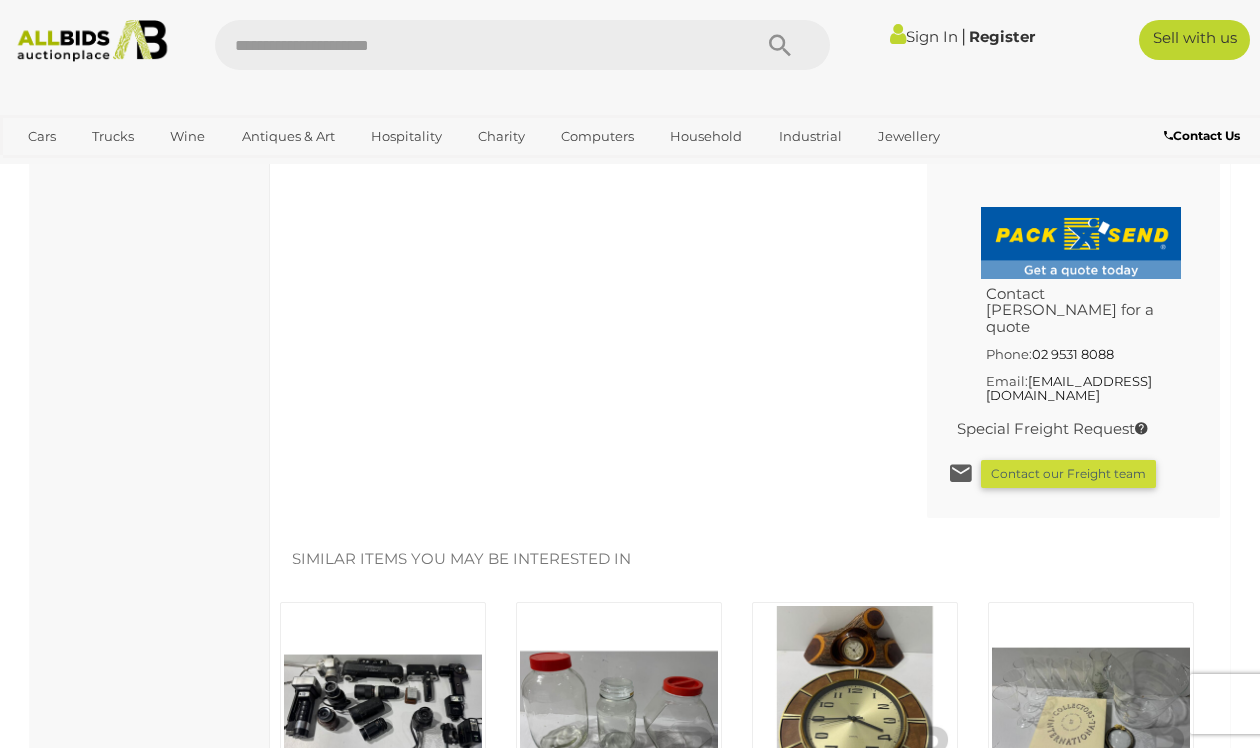 scroll, scrollTop: 1563, scrollLeft: 0, axis: vertical 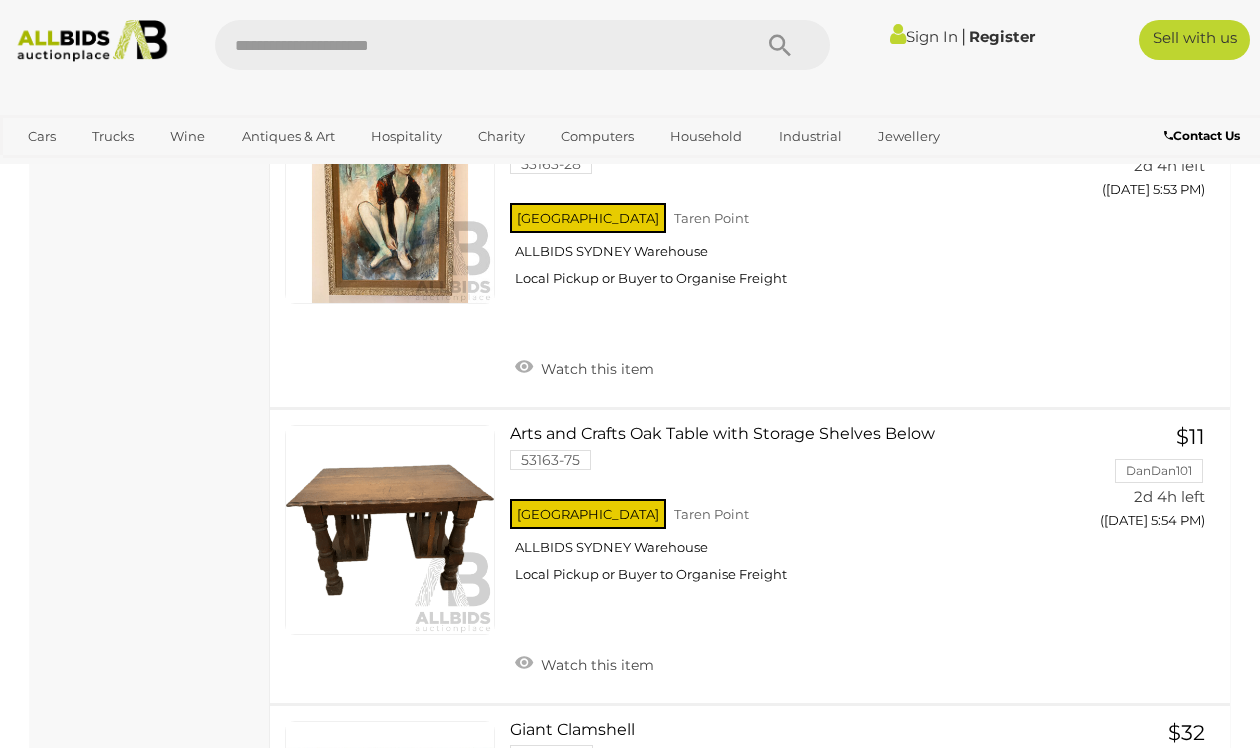 click at bounding box center [390, 199] 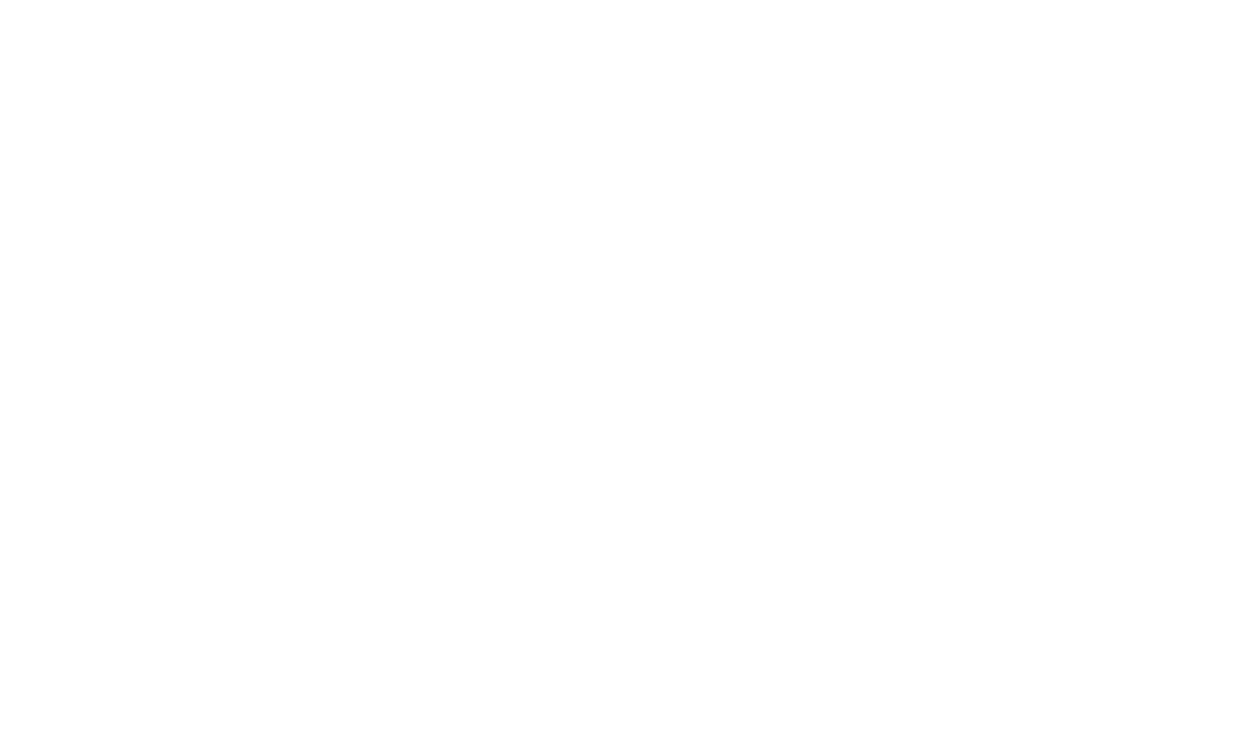 scroll, scrollTop: 0, scrollLeft: 0, axis: both 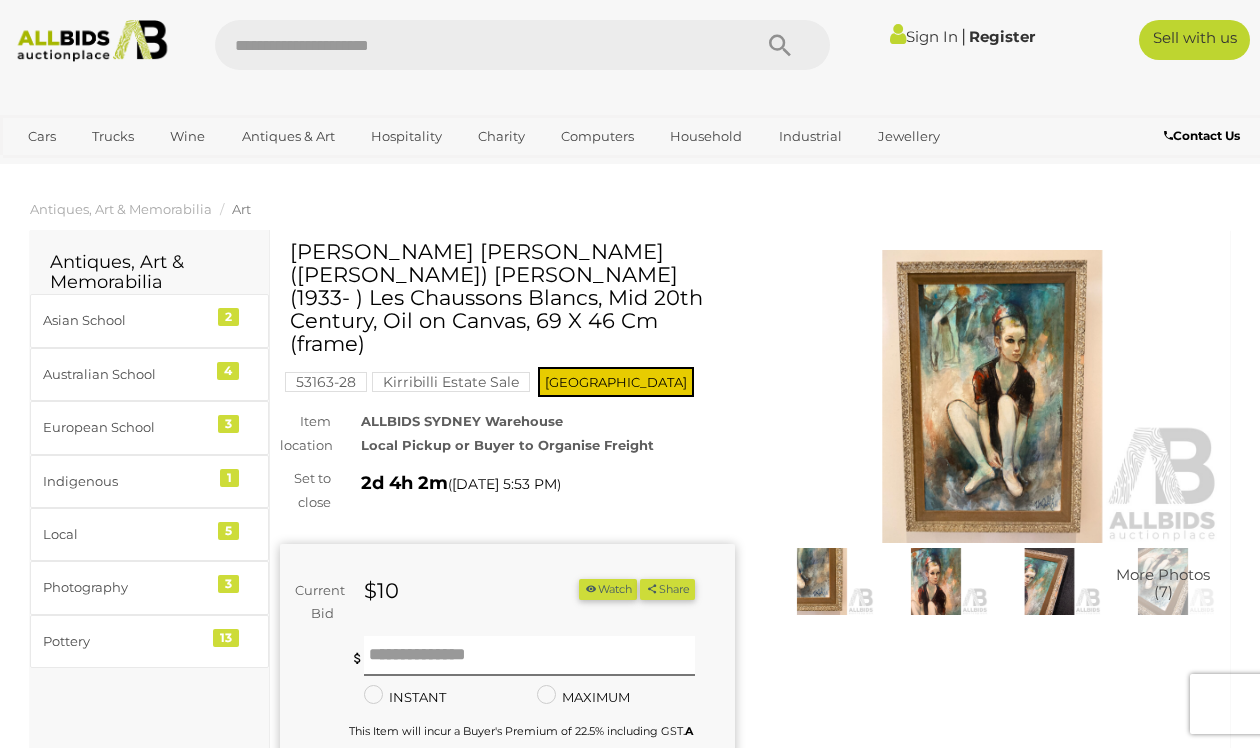 click at bounding box center [992, 396] 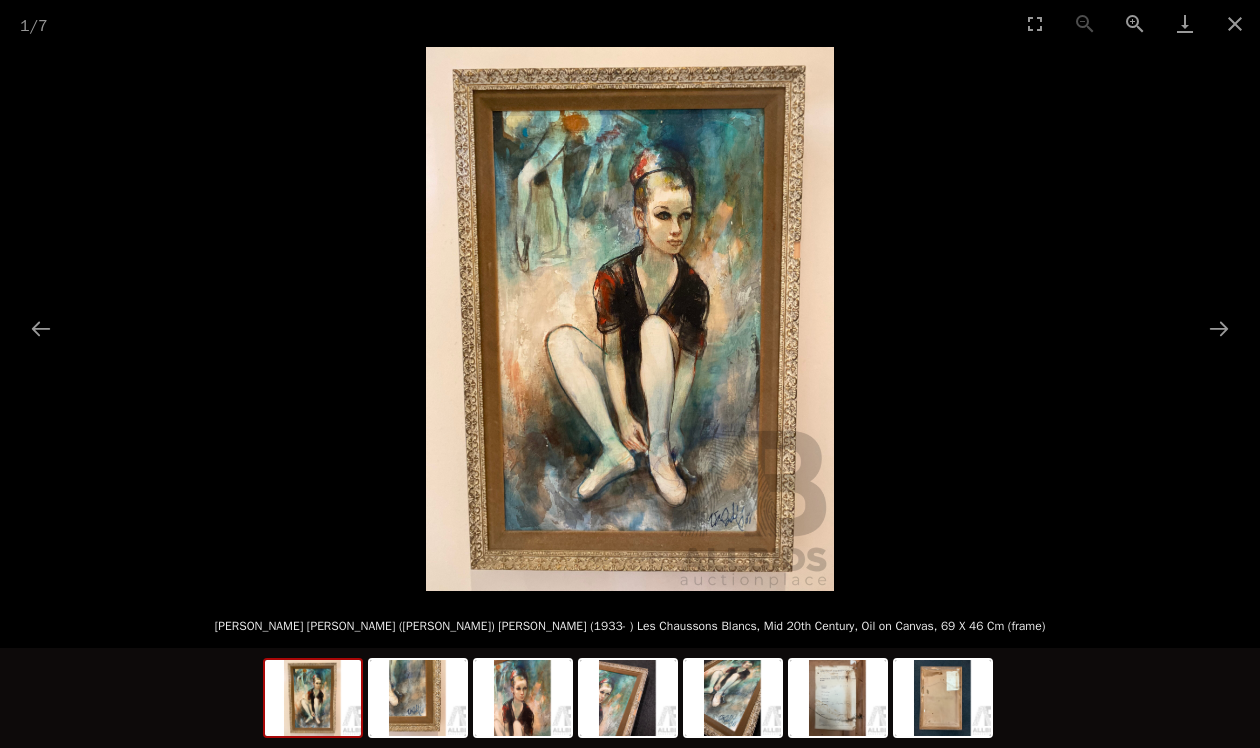 scroll, scrollTop: 274, scrollLeft: 0, axis: vertical 